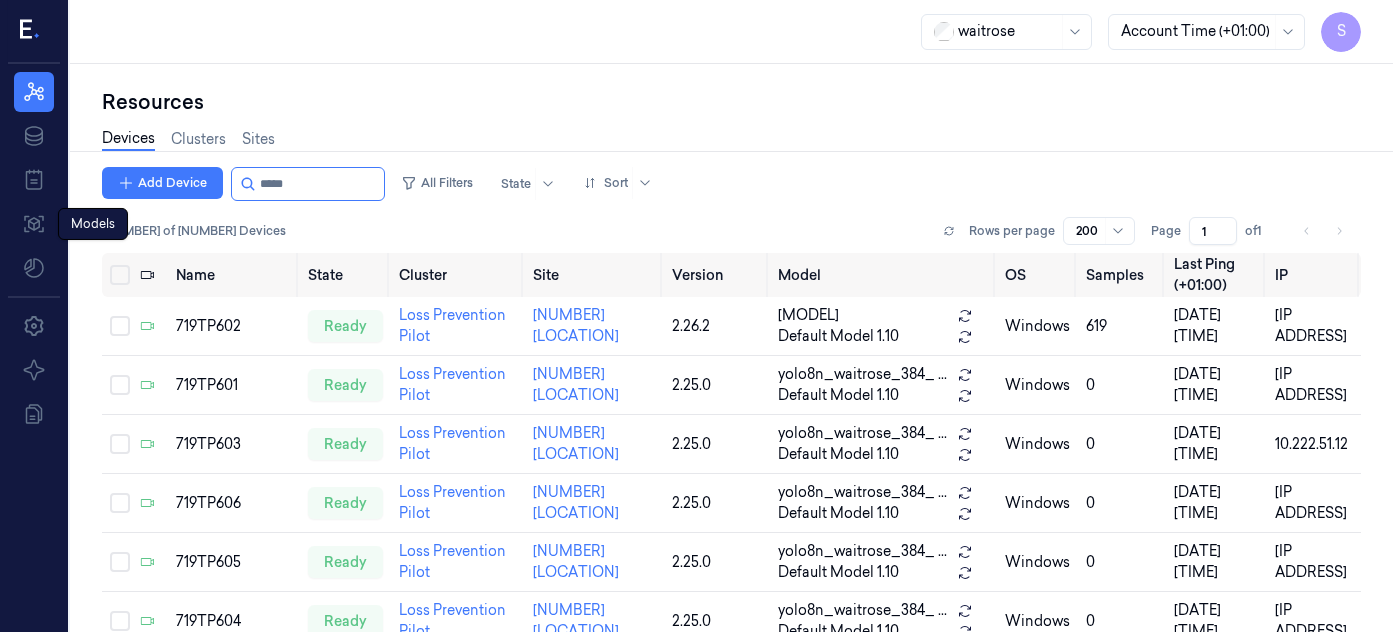 scroll, scrollTop: 0, scrollLeft: 0, axis: both 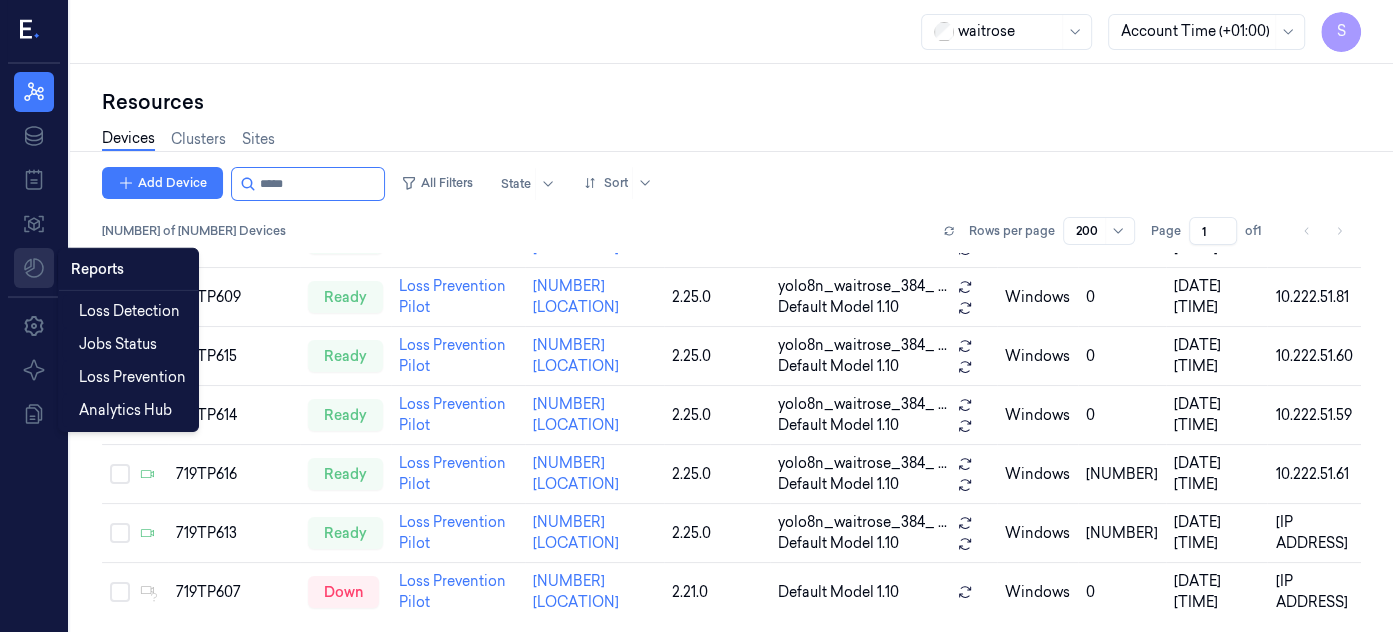 click on "S Resources Data Jobs Models Reports Reports Settings About Documentation waitrose Account Time (+[NUMBER]:[NUMBER]) S Resources Devices Clusters Sites Add Device All Filters State Sort [NUMBER] of [NUMBER] Devices Rows per page [NUMBER] Page [NUMBER] of  [NUMBER] Name State Cluster Site Version Model OS Samples Last Ping (+[NUMBER]:[NUMBER]) IP [NUMBER]TP[NUMBER] ready Loss Prevention Pilot [NUMBER]	[LOCATION] [VERSION] [MODEL] ... Default Model [VERSION] windows [NUMBER] [DATE] [TIME] [IP ADDRESS] [NUMBER]TP[NUMBER] ready Loss Prevention Pilot [NUMBER]	[LOCATION] [VERSION] [MODEL] yolo8n_waitrose_[NUMBER]_ ... Default Model [VERSION] windows [NUMBER] [DATE] [TIME] [IP ADDRESS] [NUMBER]TP[NUMBER] ready Loss Prevention Pilot [NUMBER]	[LOCATION] [VERSION] [MODEL] yolo8n_waitrose_[NUMBER]_ ... Default Model [VERSION] windows [NUMBER] [DATE] [TIME] [IP ADDRESS] [NUMBER]TP[NUMBER] ready Loss Prevention Pilot [NUMBER]	[LOCATION] [VERSION] [MODEL] yolo8n_waitrose_[NUMBER]_ ... Default Model [VERSION] windows [NUMBER] [DATE] [TIME] [IP ADDRESS] [NUMBER]TP[NUMBER] ready Loss Prevention Pilot [NUMBER]	[LOCATION] [VERSION] [MODEL] yolo8n_waitrose_[NUMBER]_ ... Default Model [VERSION] windows [NUMBER] [DATE] [TIME] [IP ADDRESS] [NUMBER]TP[NUMBER] ready Loss Prevention Pilot [NUMBER]	[LOCATION] [VERSION] [MODEL] yolo8n_waitrose_[NUMBER]_ ... Default Model [VERSION] windows [NUMBER] [DATE] [TIME] [IP ADDRESS] [NUMBER]" at bounding box center (696, 316) 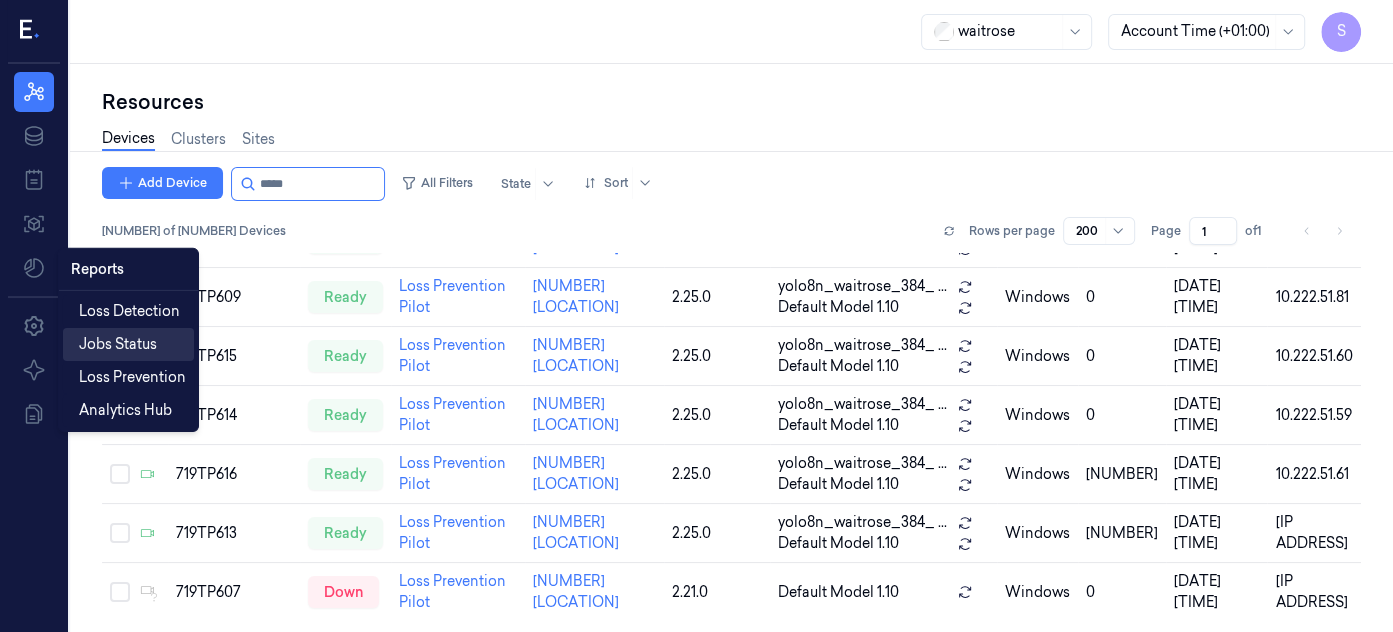 click on "Jobs Status" at bounding box center [118, 344] 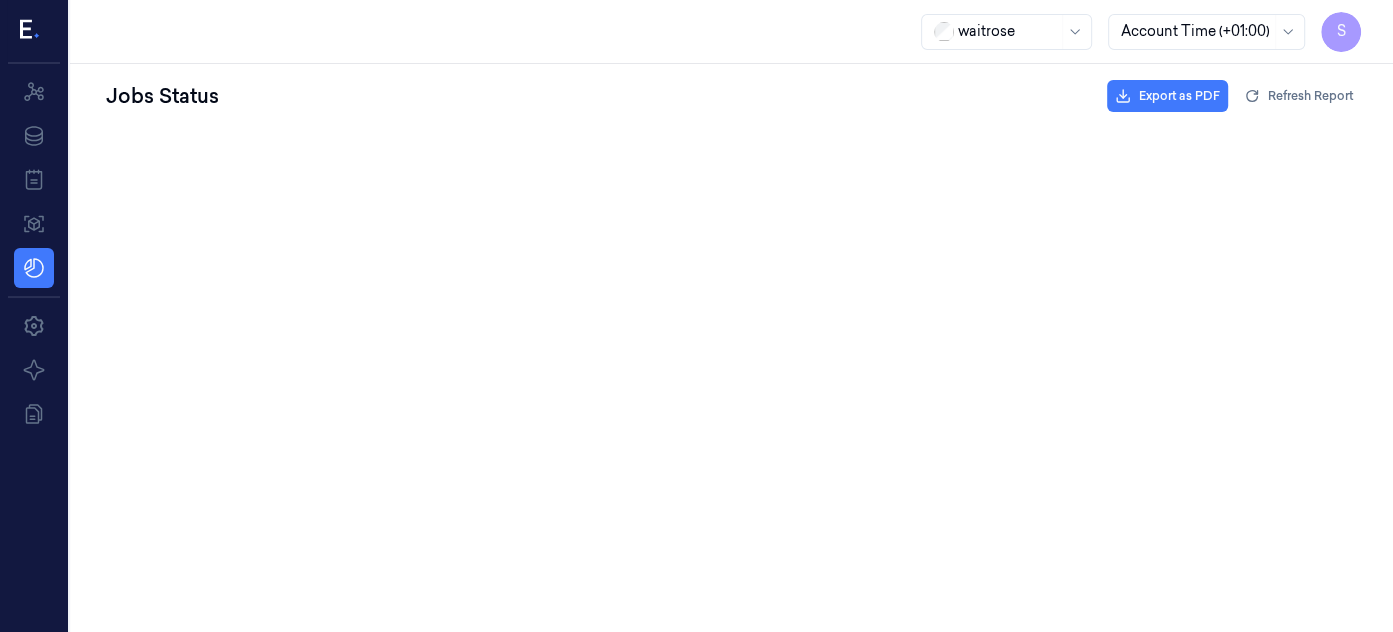 scroll, scrollTop: 0, scrollLeft: 0, axis: both 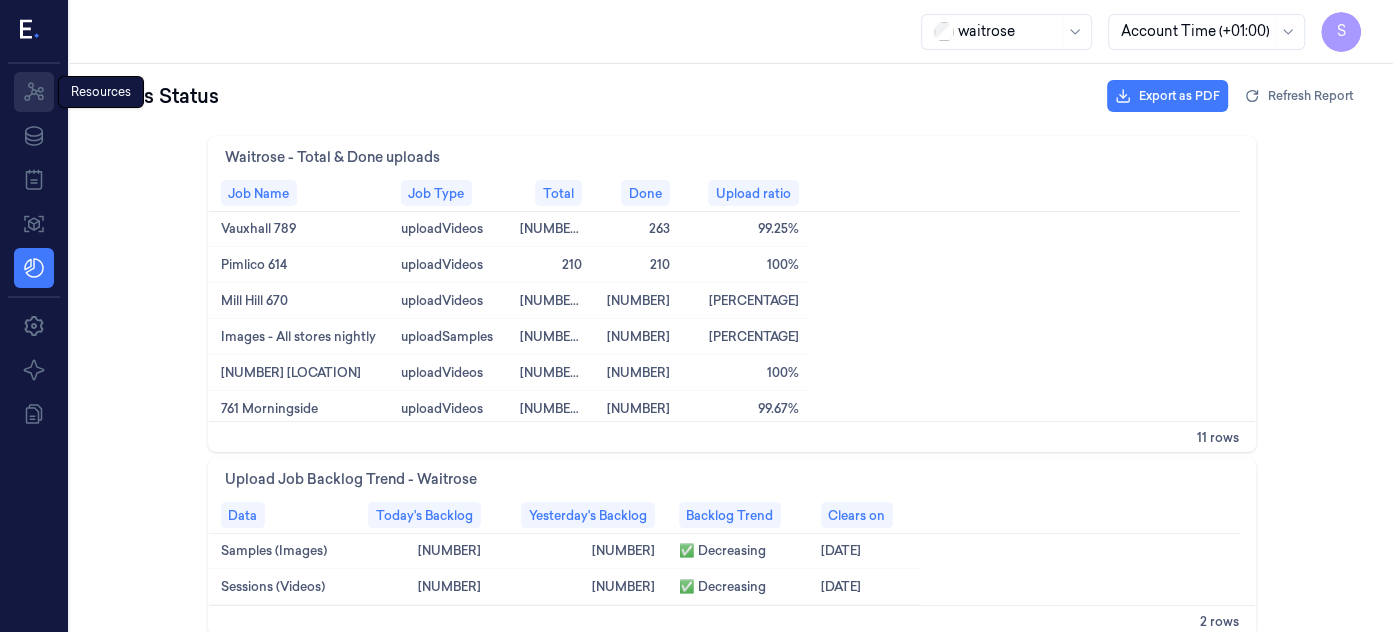 click 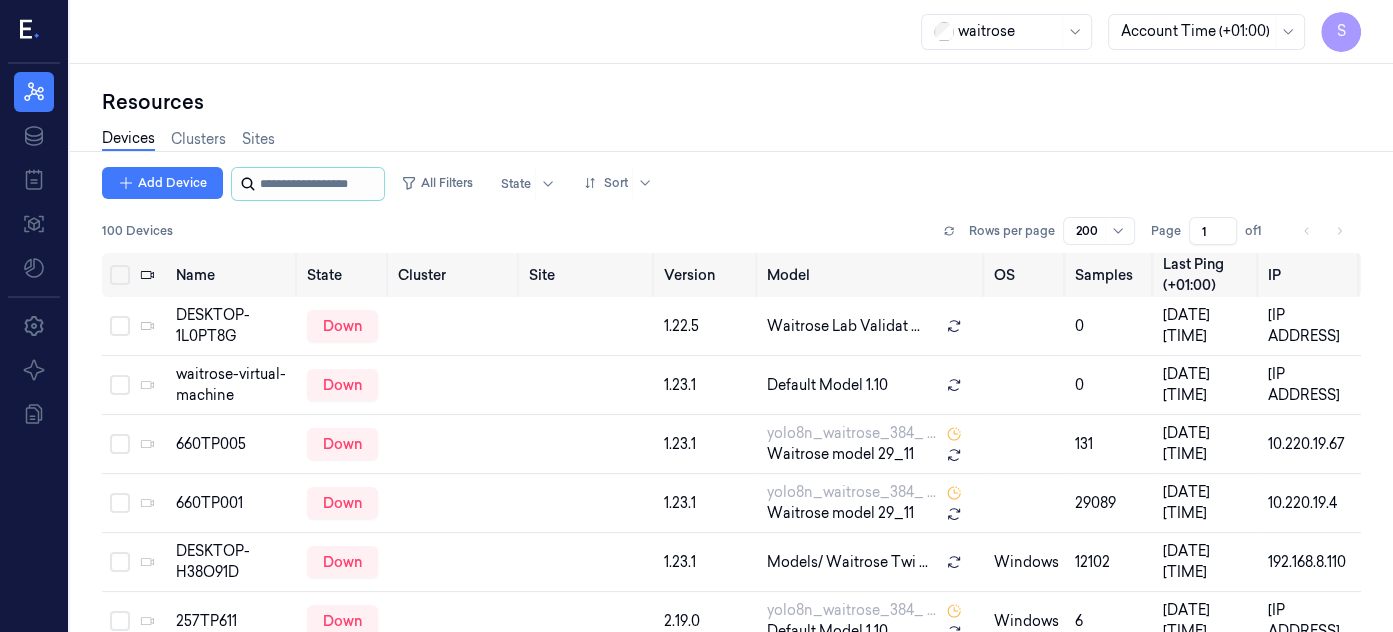 click at bounding box center [320, 184] 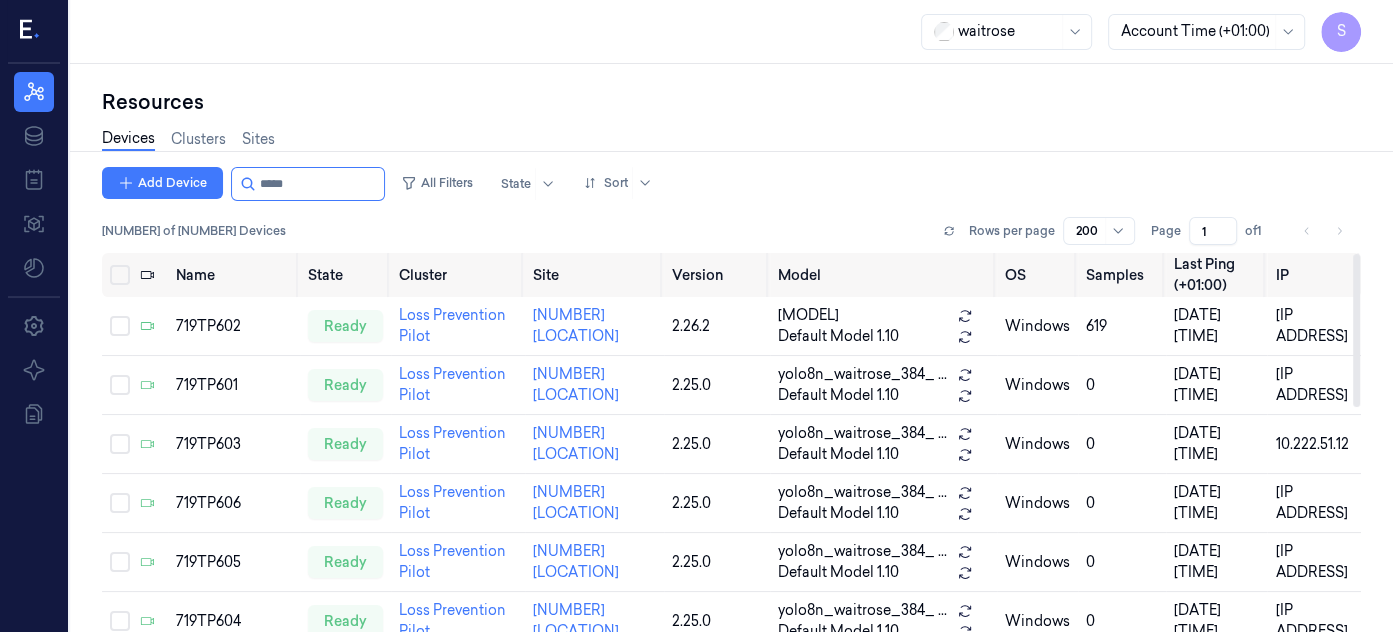 type on "*****" 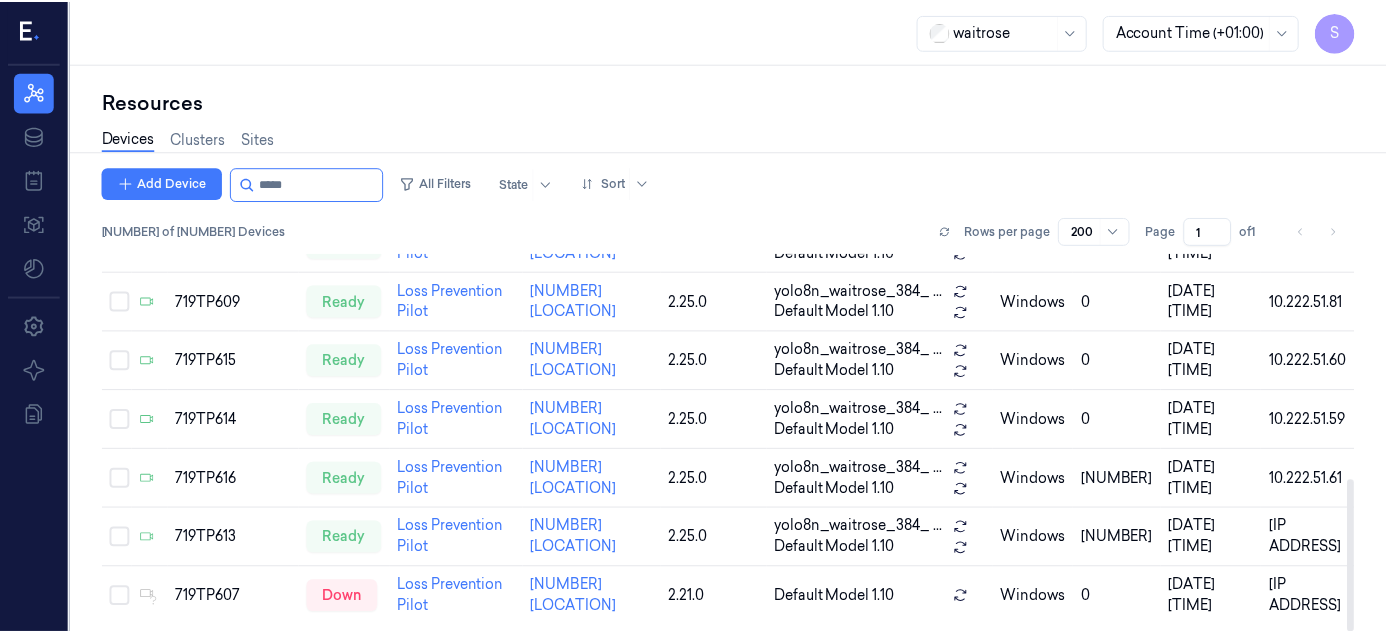 scroll, scrollTop: 560, scrollLeft: 0, axis: vertical 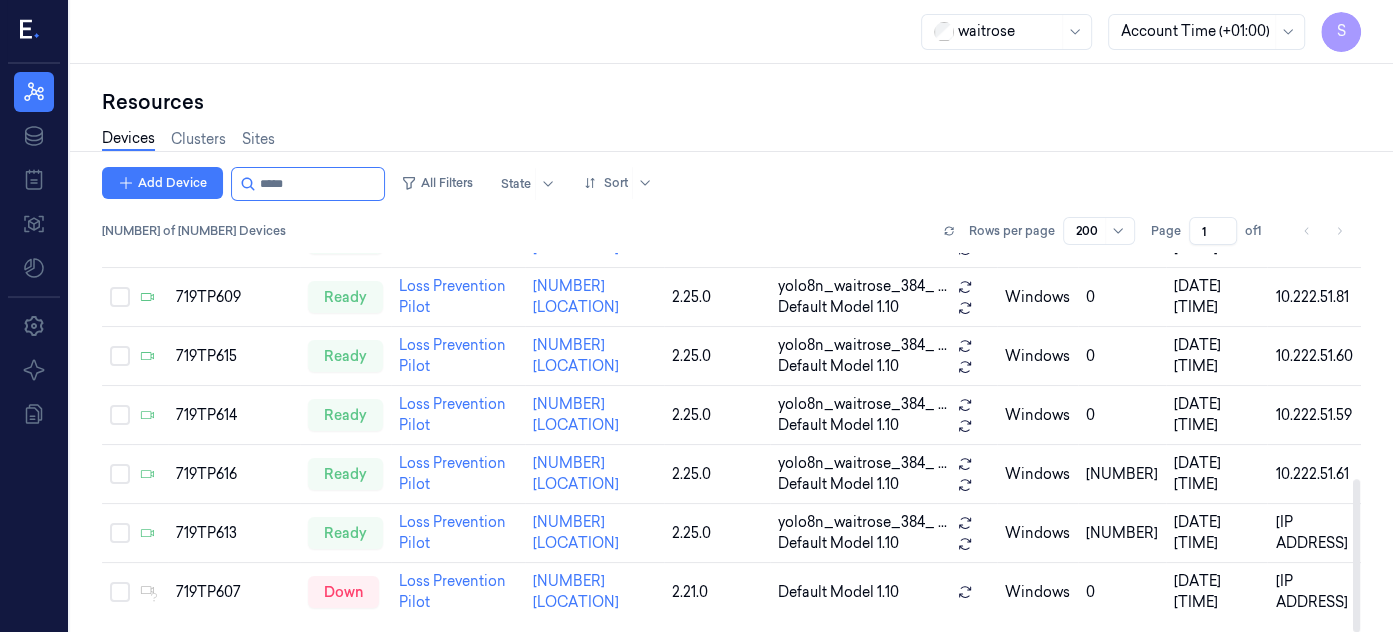 drag, startPoint x: 1357, startPoint y: 312, endPoint x: 1359, endPoint y: 565, distance: 253.0079 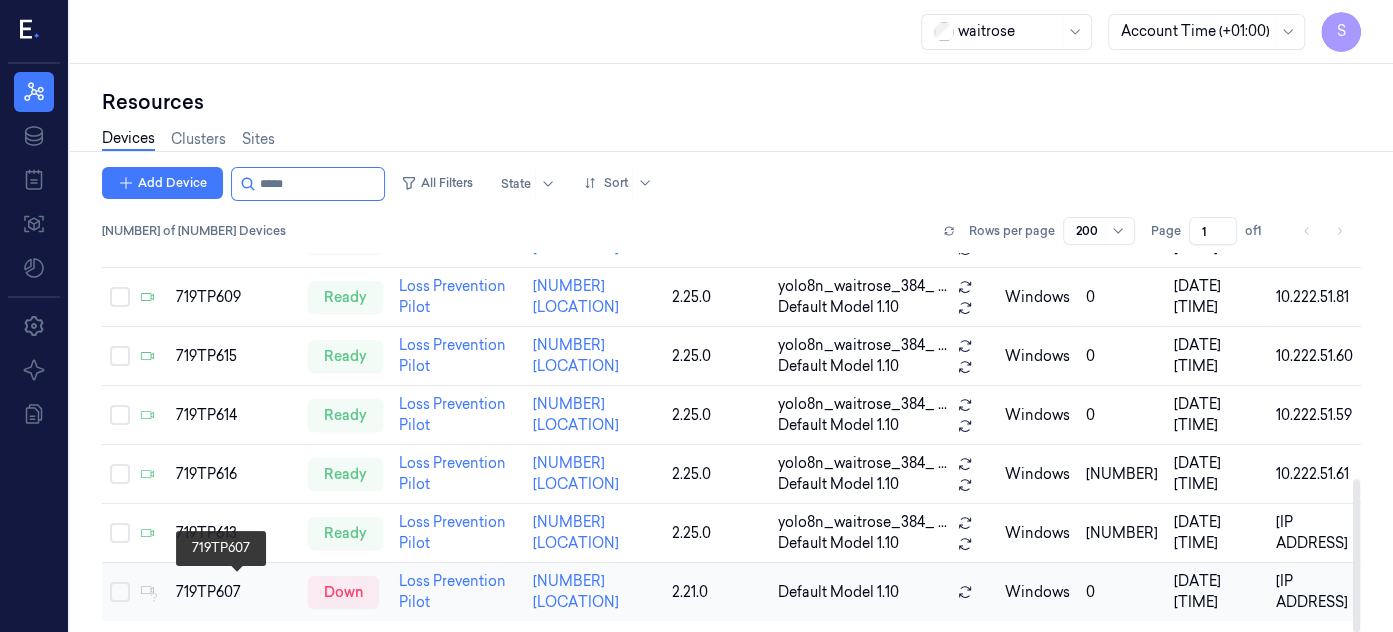click on "719TP607" at bounding box center (234, 592) 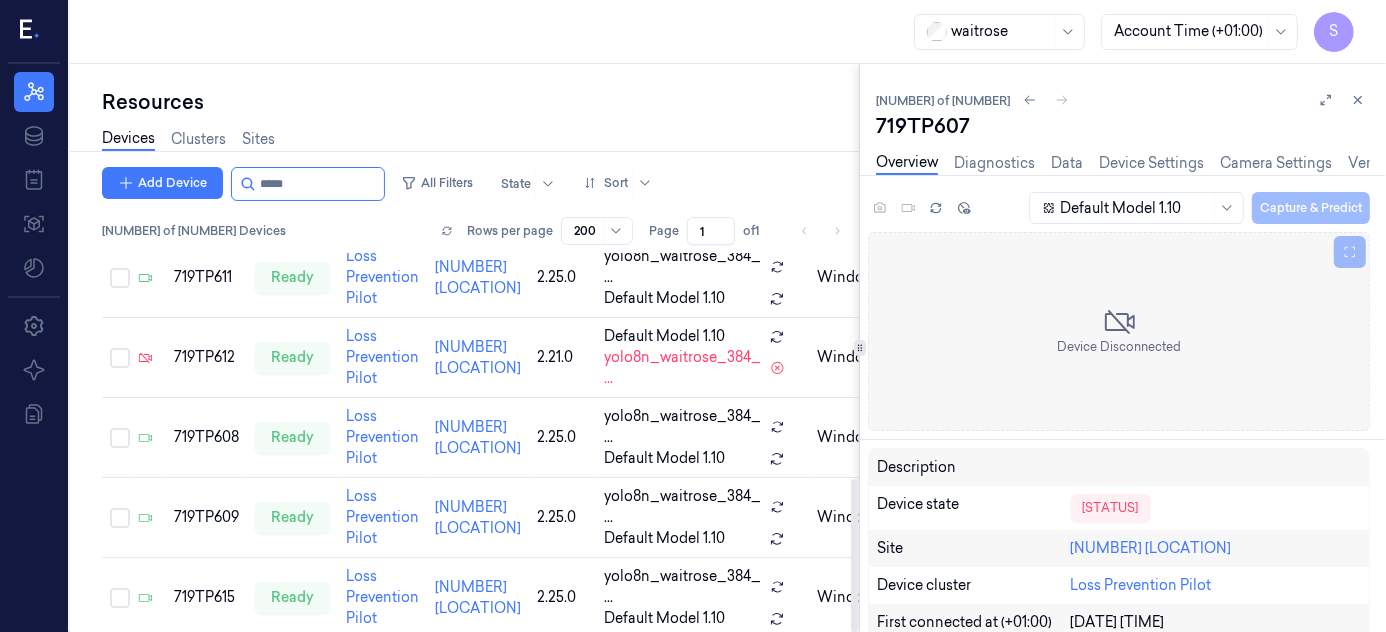 scroll, scrollTop: 0, scrollLeft: 0, axis: both 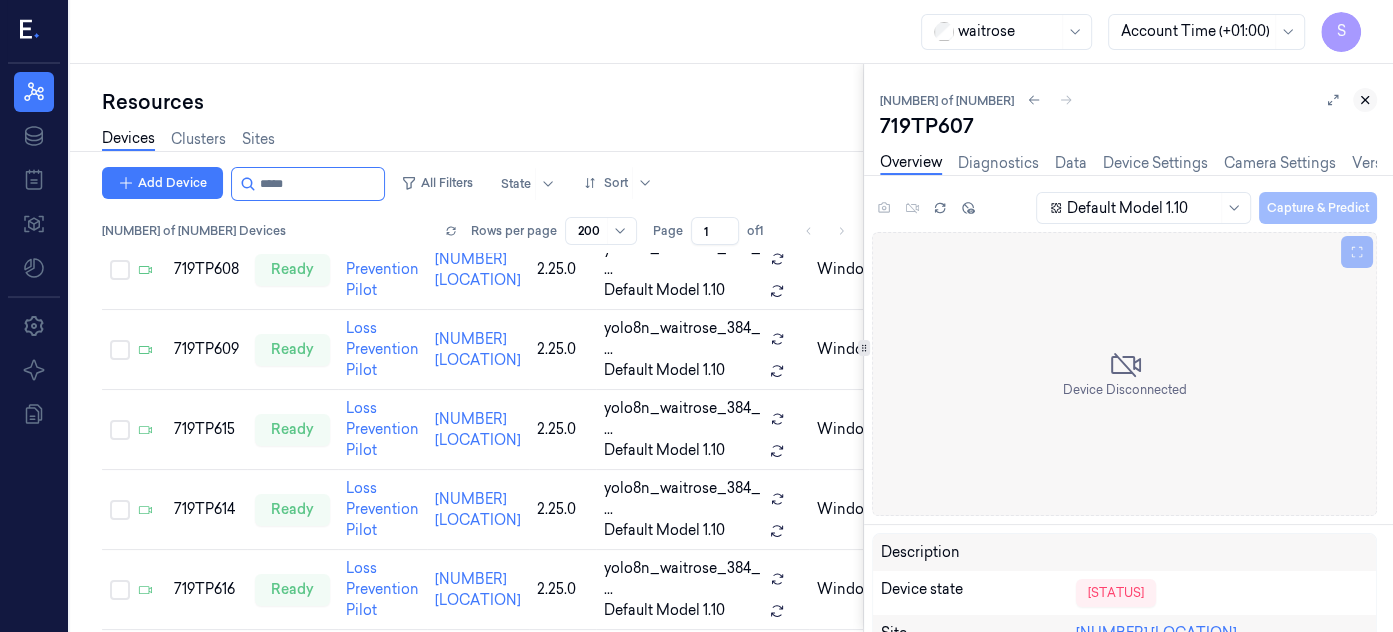 click 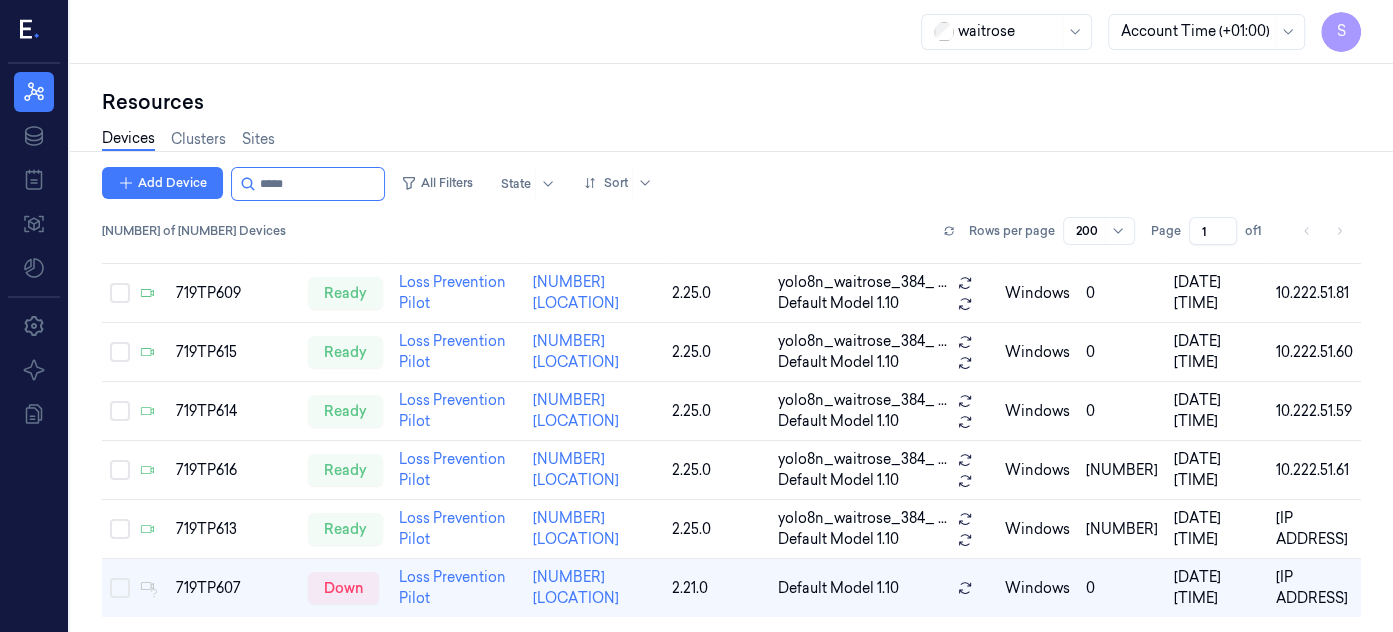 scroll, scrollTop: 560, scrollLeft: 0, axis: vertical 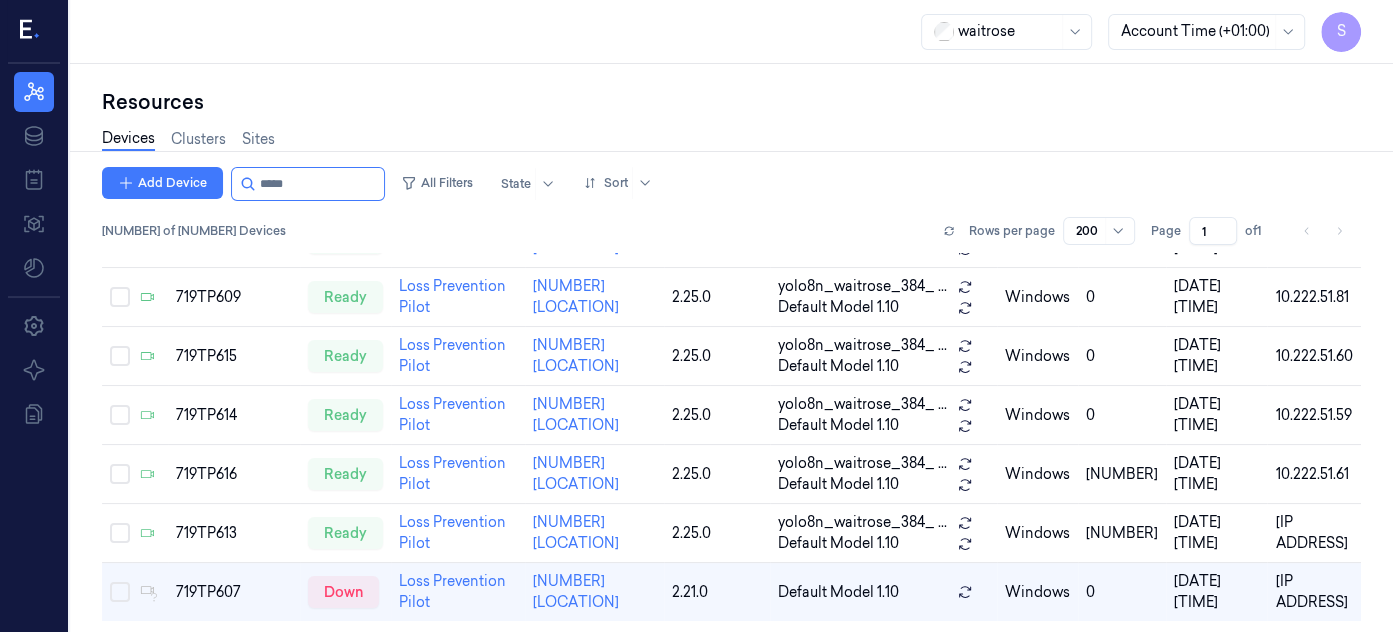 click on "Devices Clusters Sites" at bounding box center [731, 141] 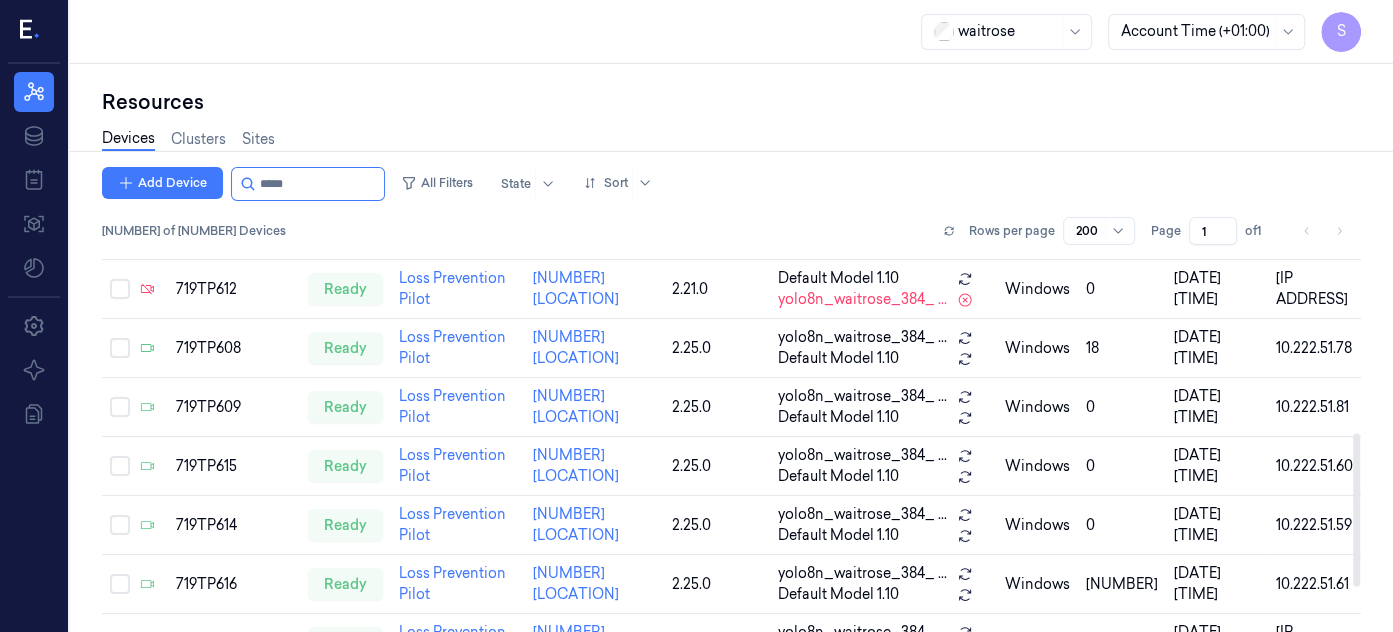 scroll, scrollTop: 441, scrollLeft: 0, axis: vertical 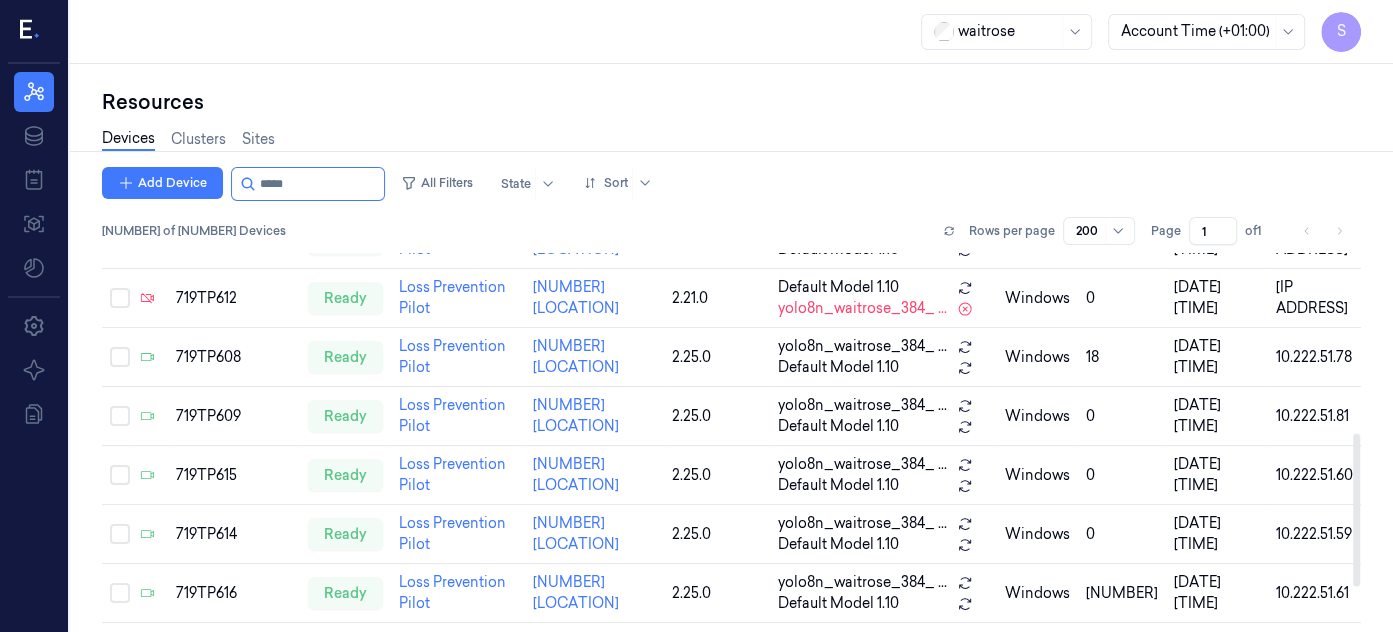 drag, startPoint x: 1358, startPoint y: 533, endPoint x: 1365, endPoint y: 486, distance: 47.518417 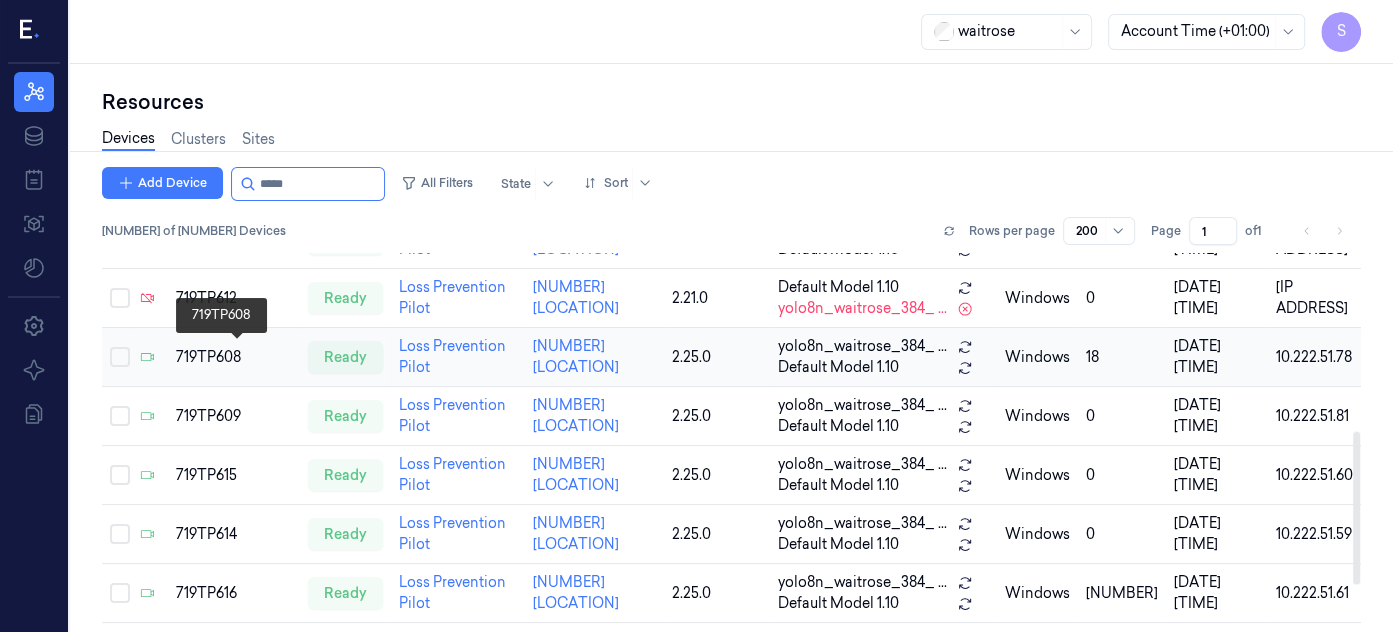 click on "719TP608" at bounding box center (234, 357) 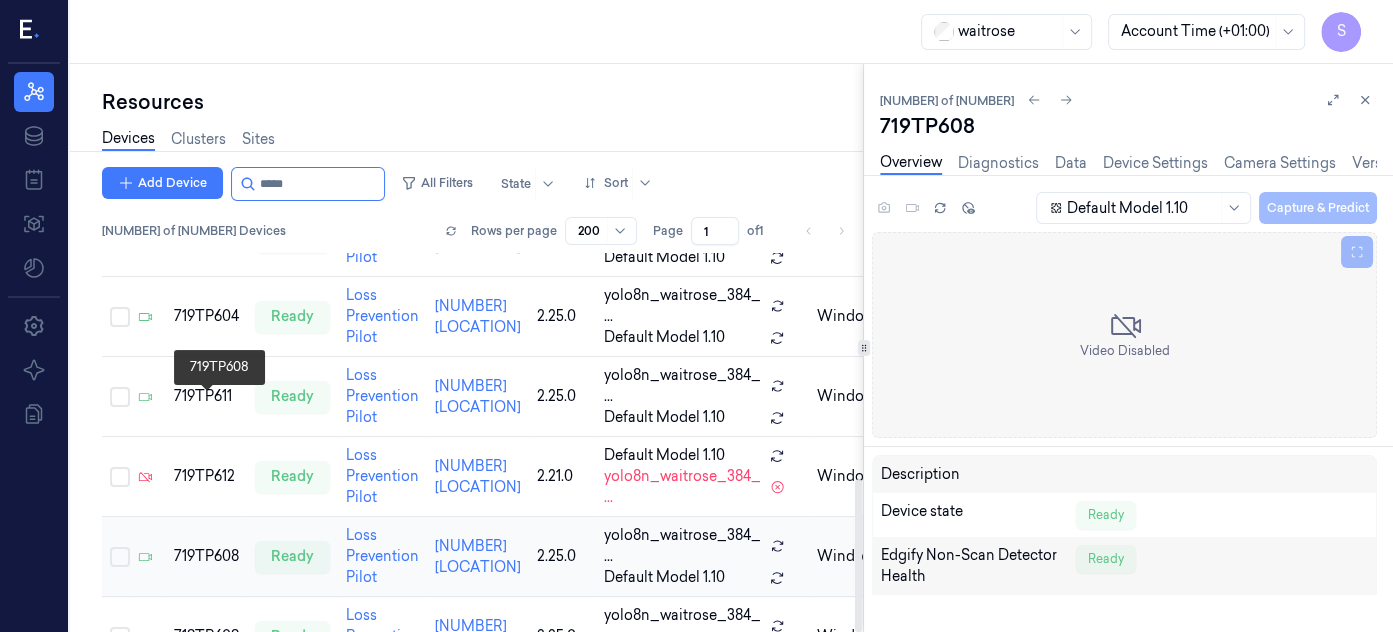 scroll, scrollTop: 0, scrollLeft: 0, axis: both 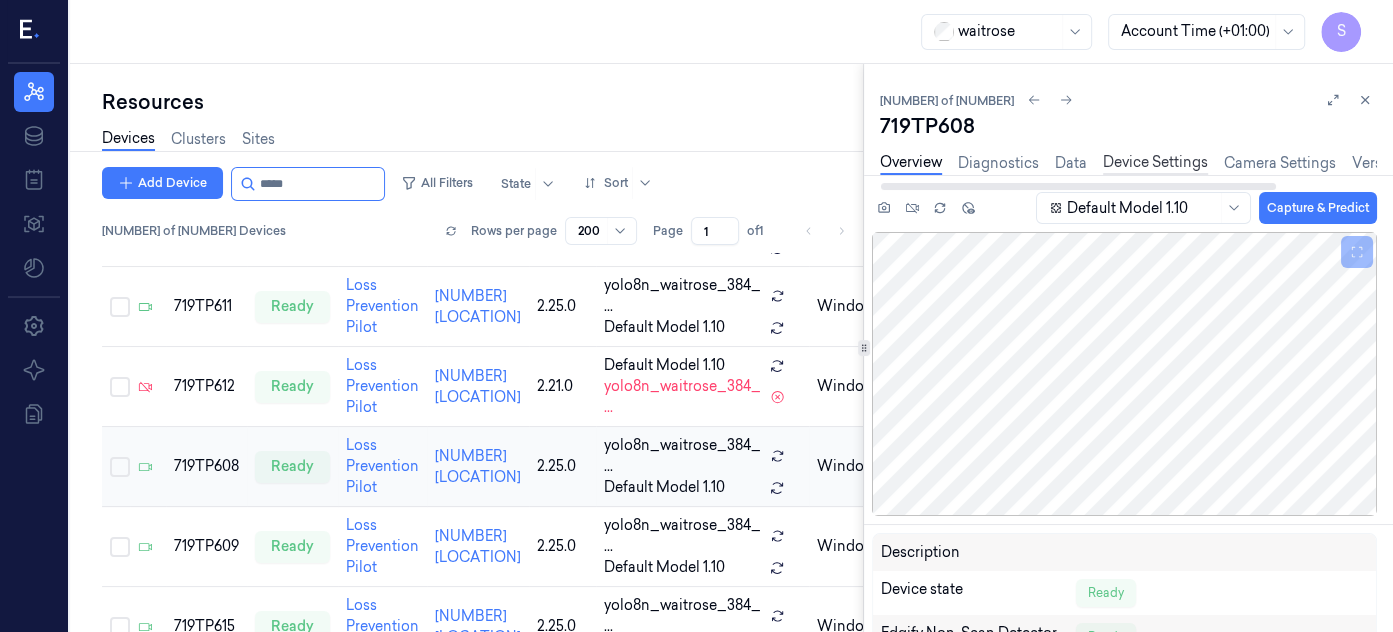 click on "Device Settings" at bounding box center [1155, 163] 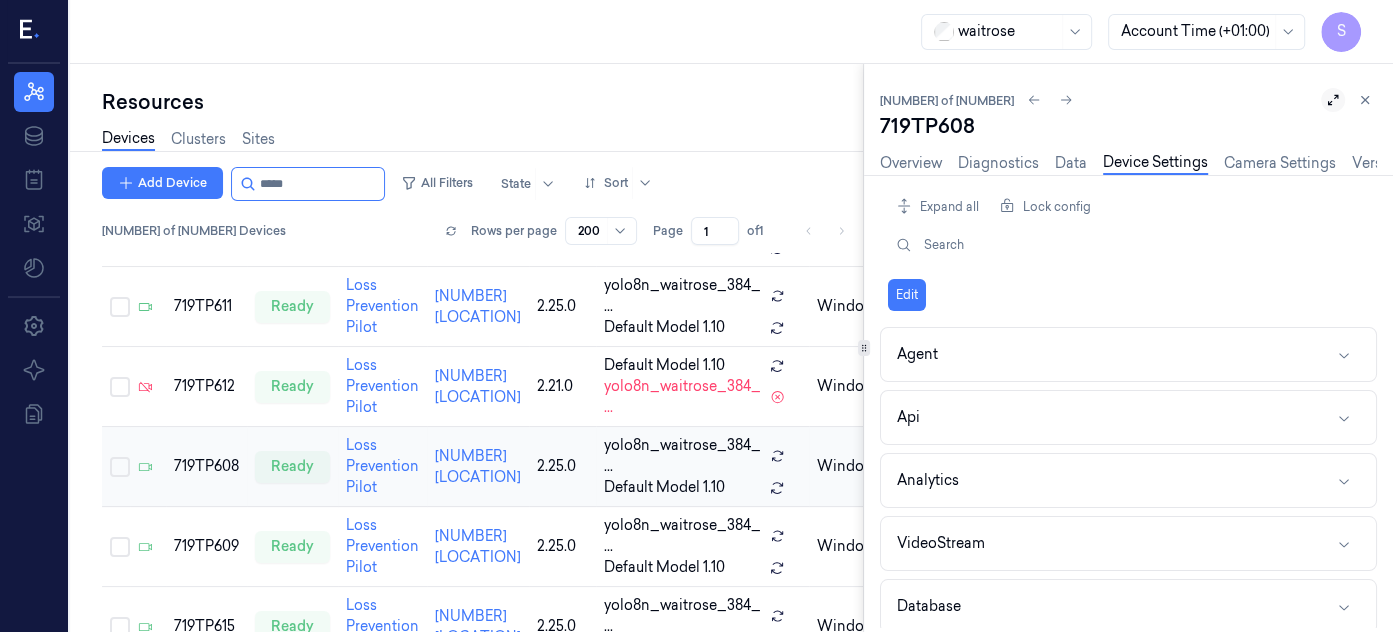 click 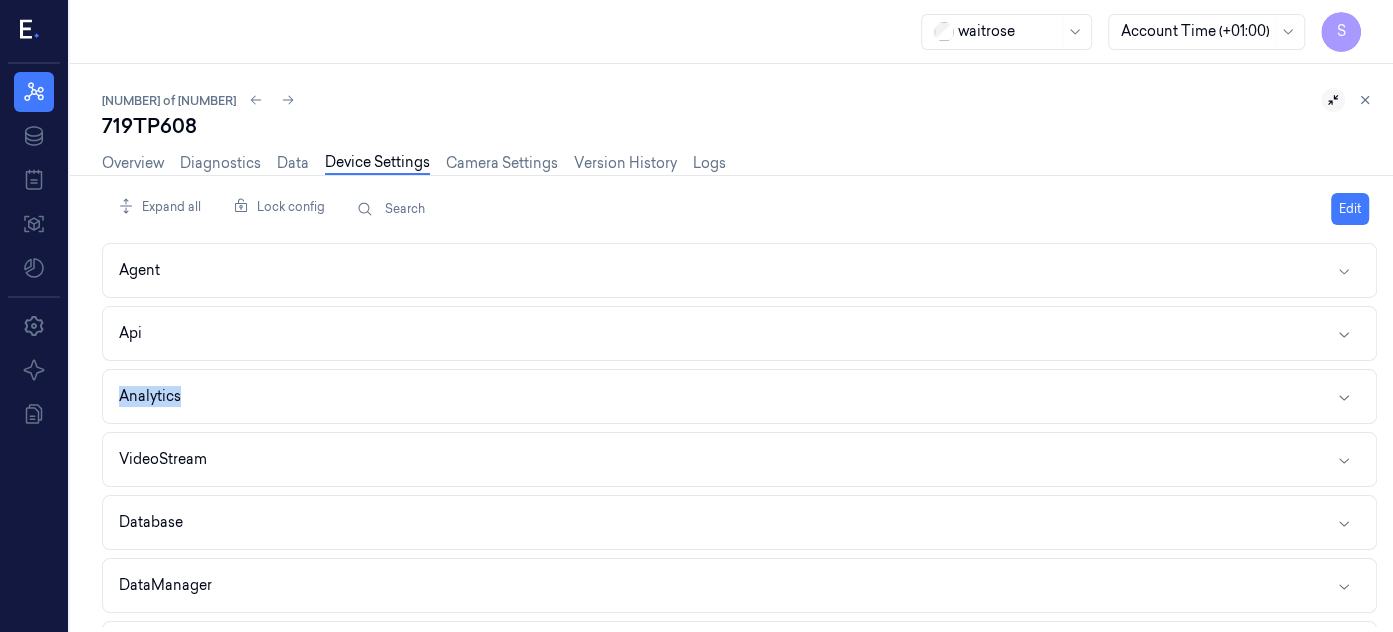 drag, startPoint x: 1376, startPoint y: 310, endPoint x: 1376, endPoint y: 391, distance: 81 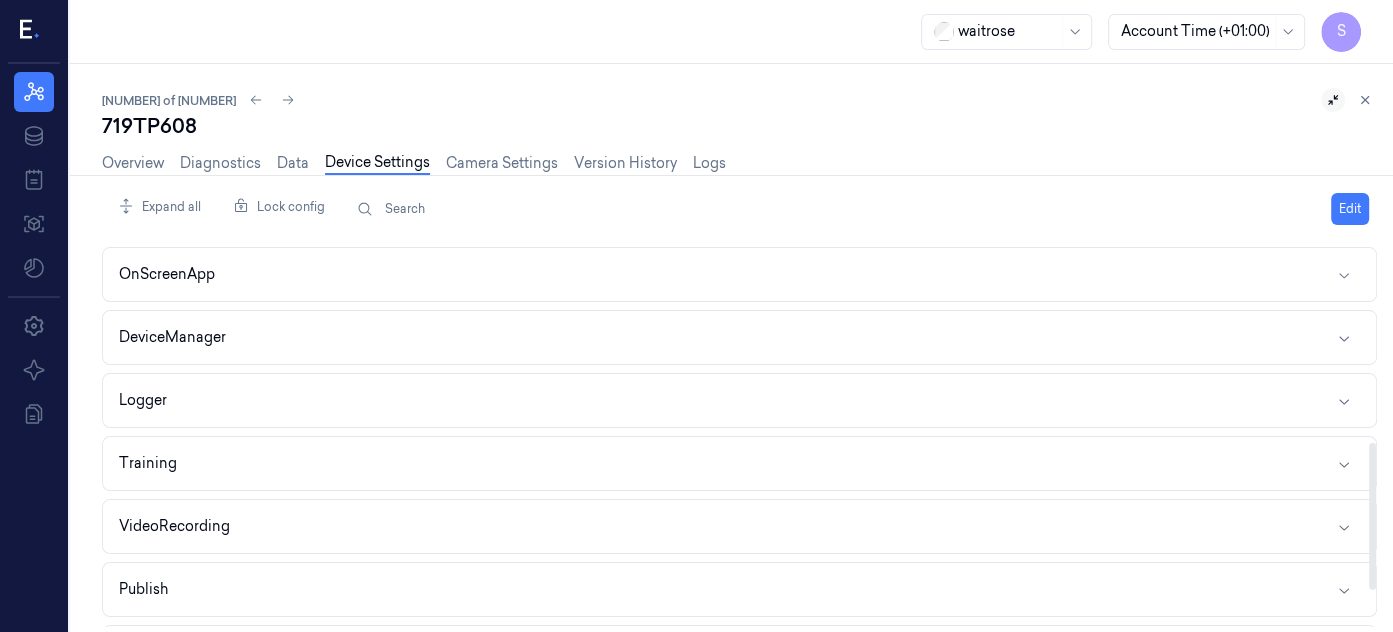 scroll, scrollTop: 519, scrollLeft: 0, axis: vertical 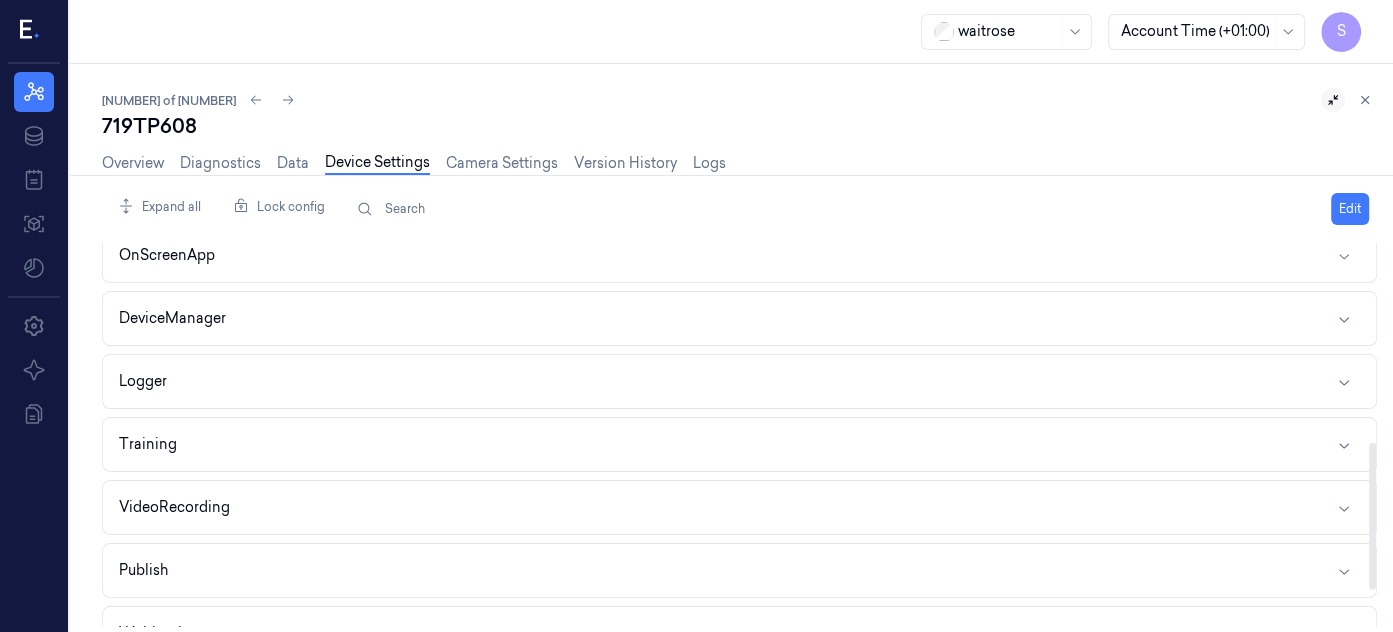 drag, startPoint x: 1371, startPoint y: 315, endPoint x: 1369, endPoint y: 513, distance: 198.0101 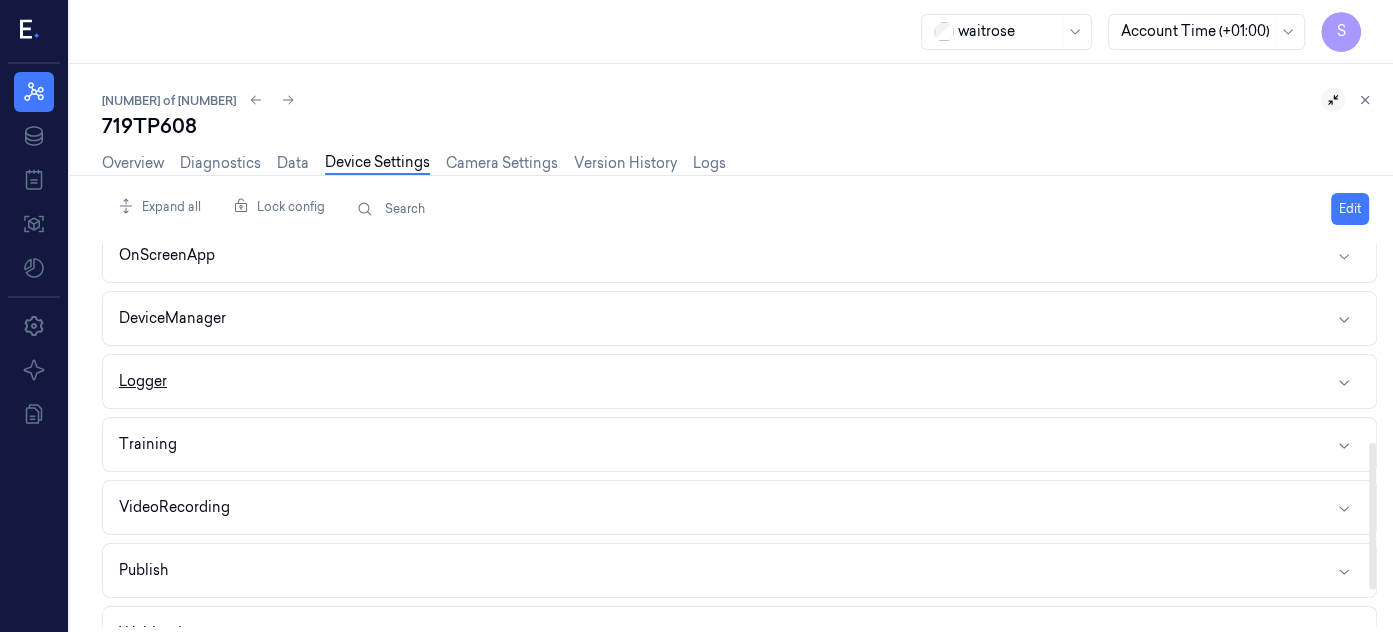 click 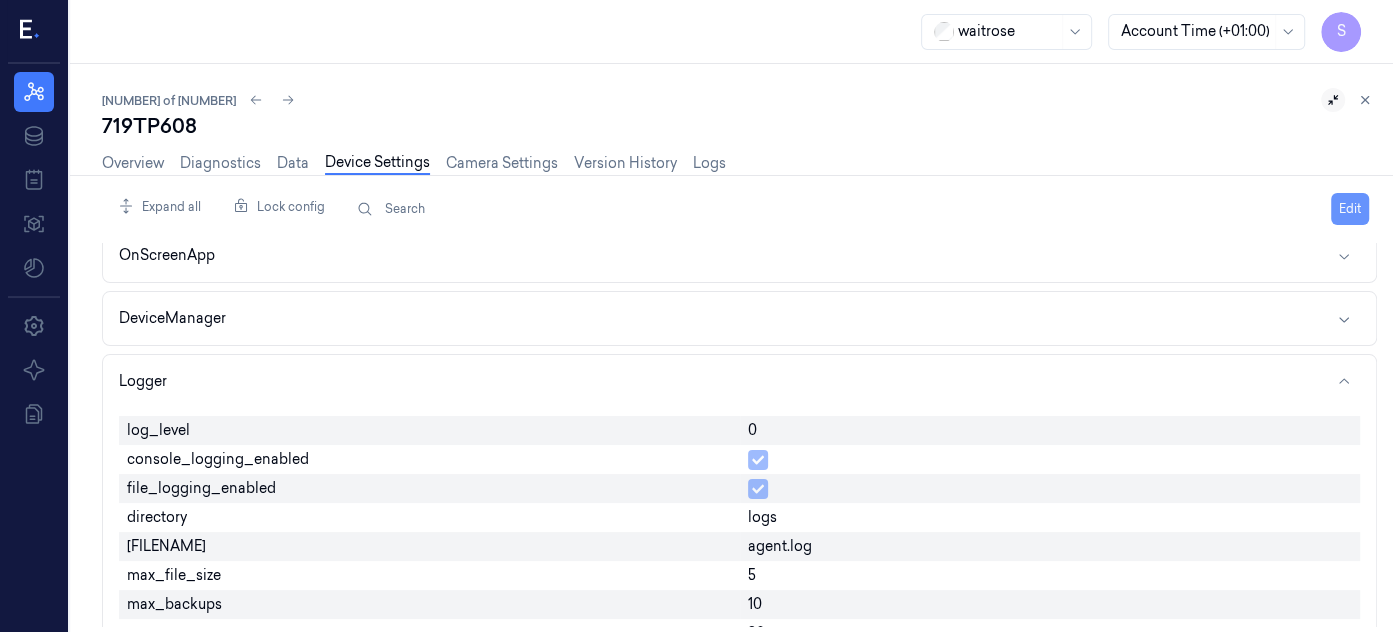 click on "Edit" at bounding box center (1350, 209) 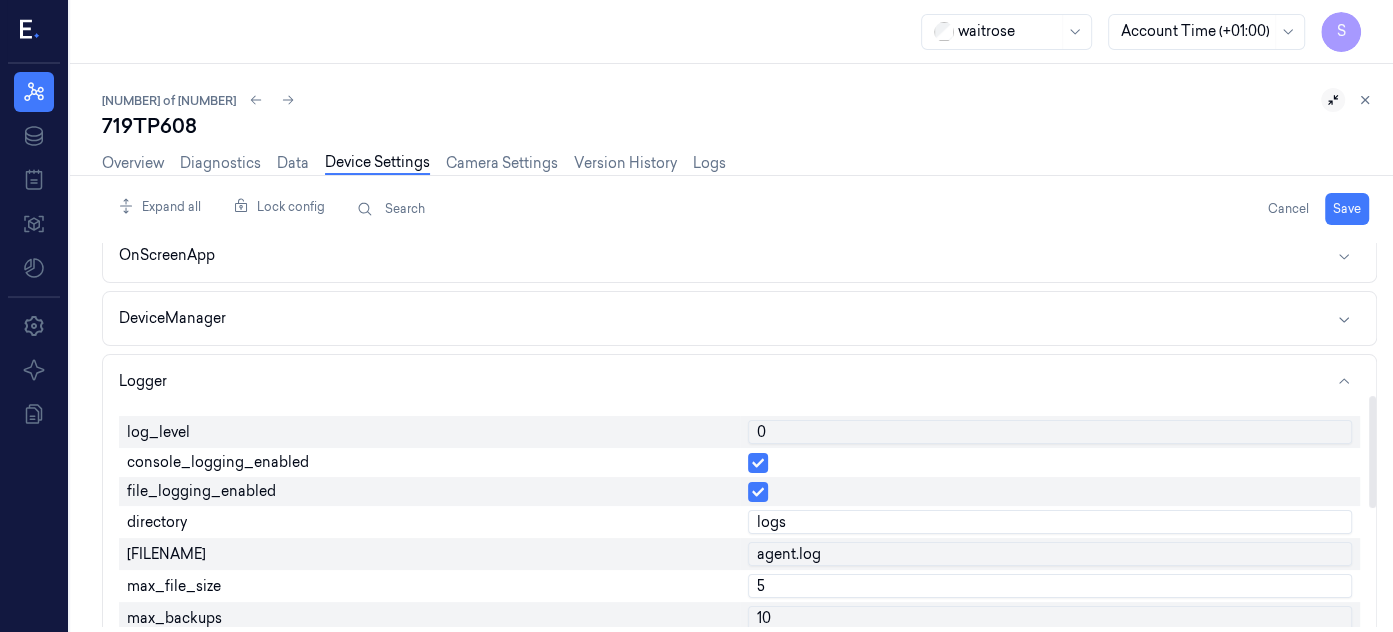 click on "0" at bounding box center (1050, 432) 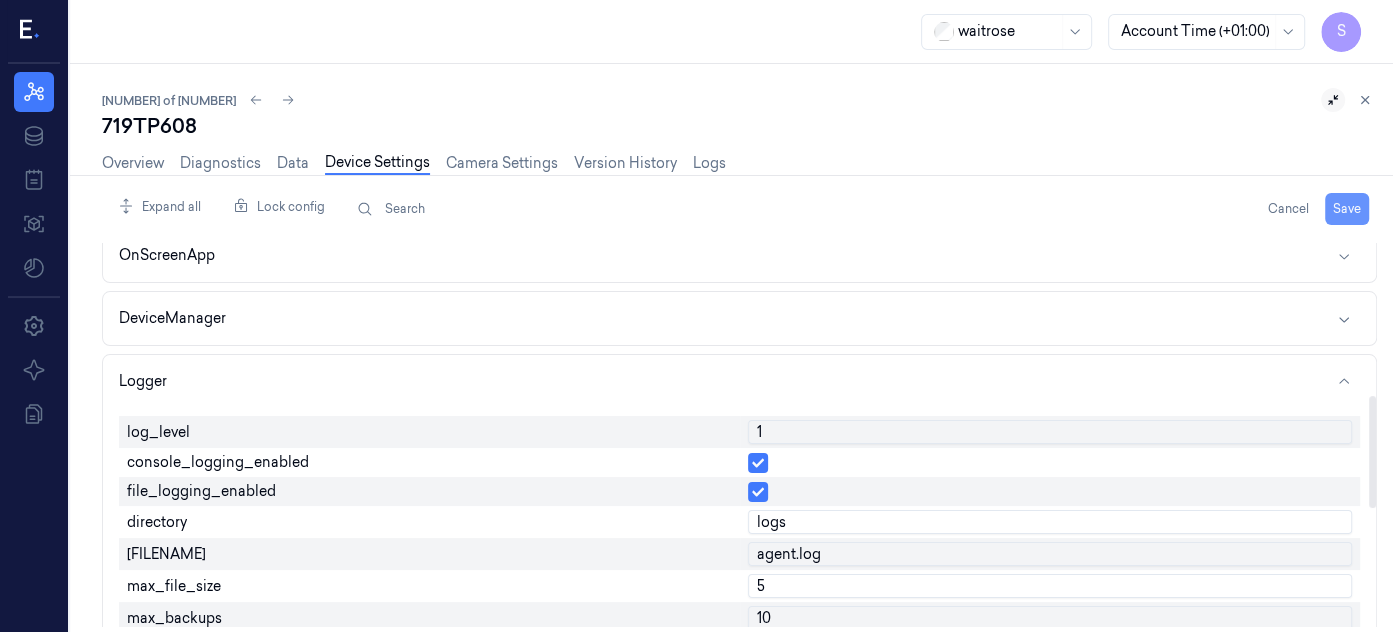 type on "1" 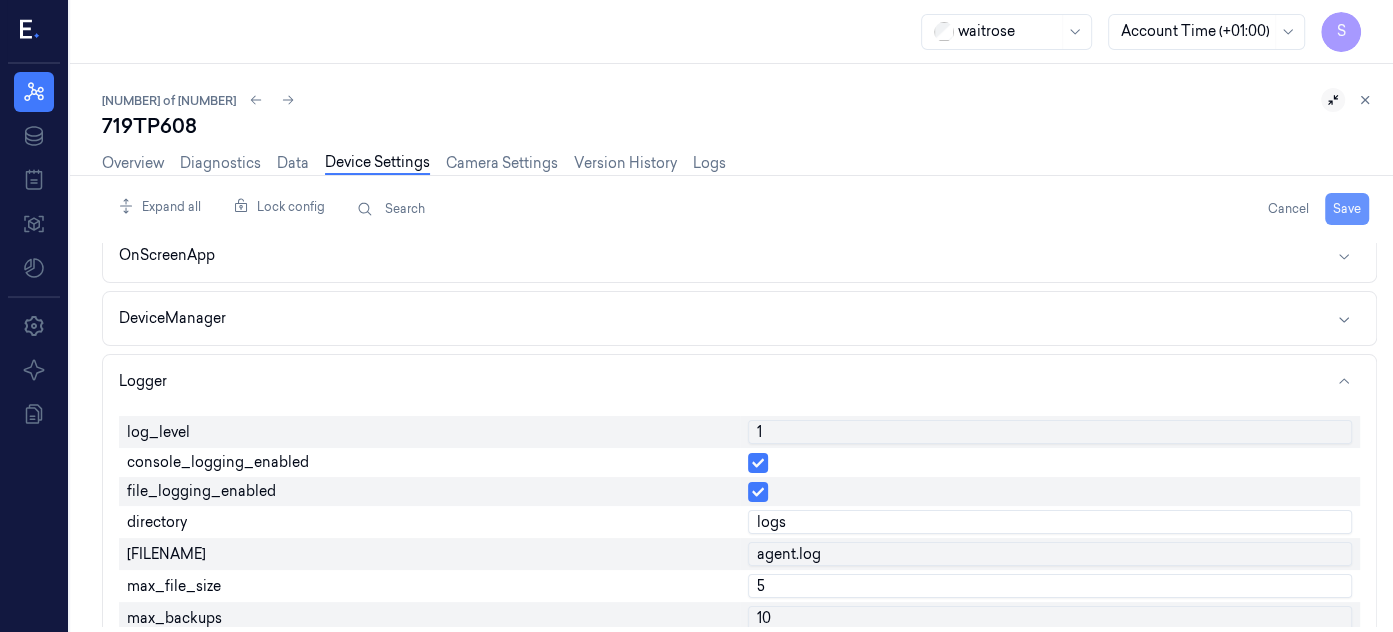 click on "Save" at bounding box center (1347, 209) 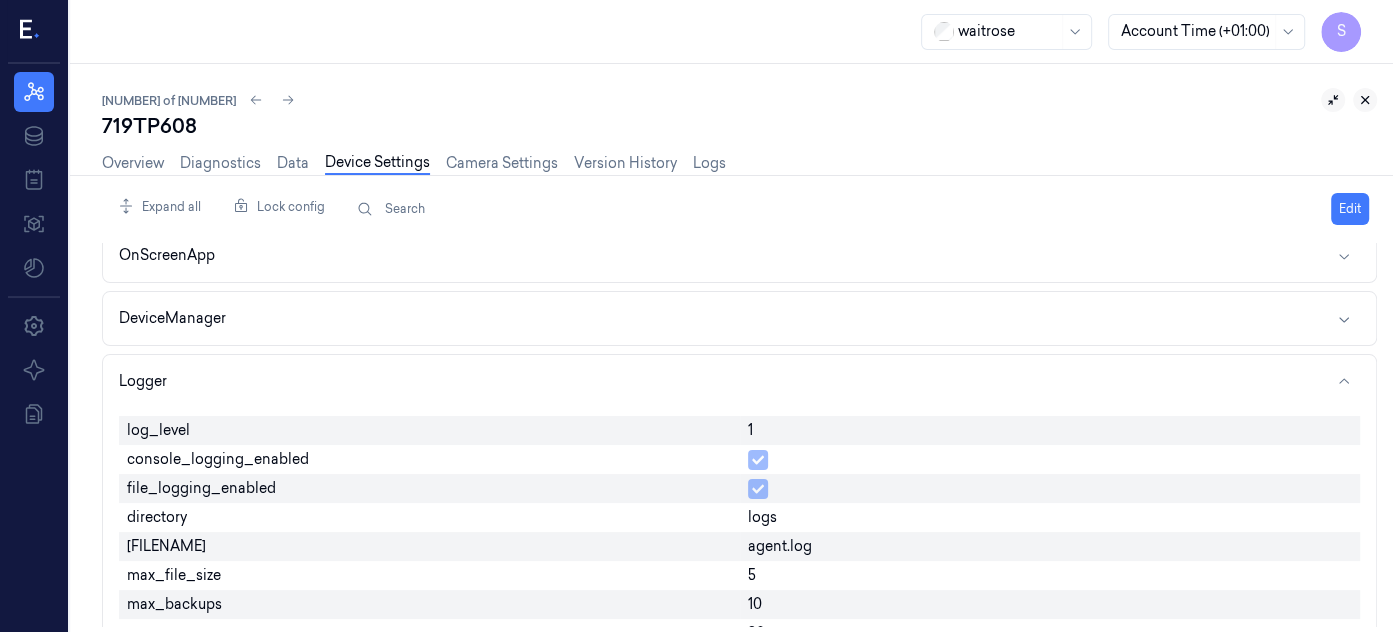 click 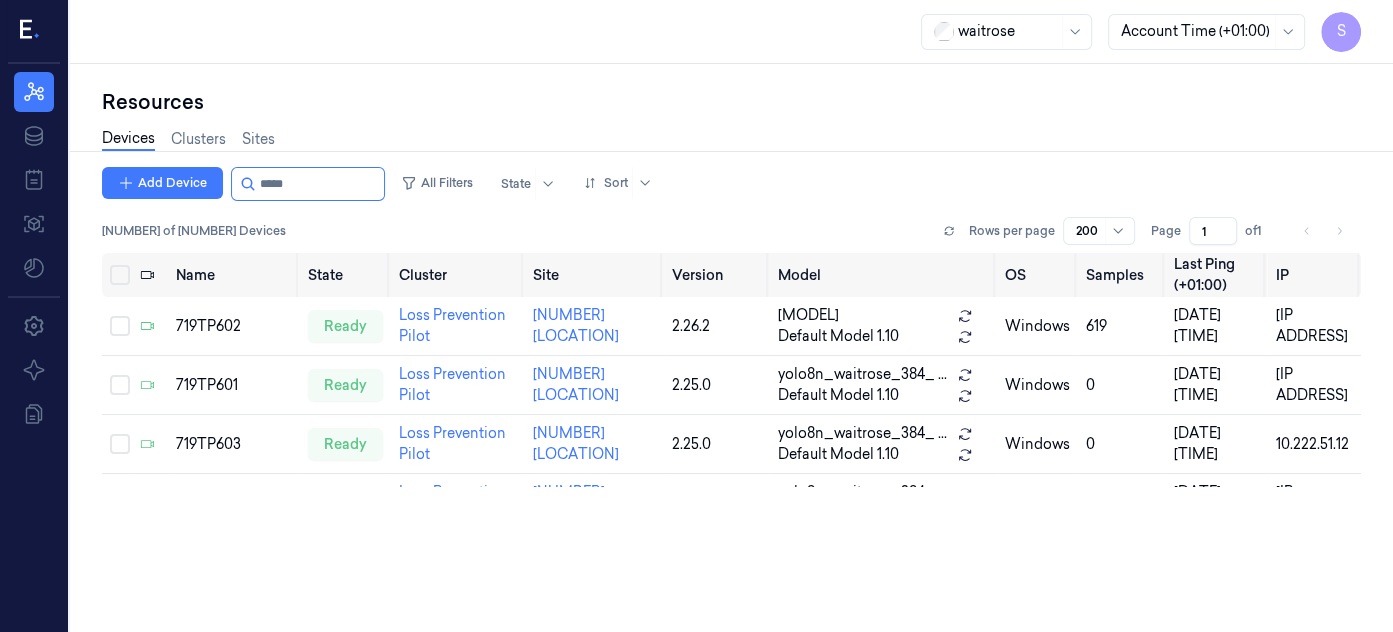scroll, scrollTop: 0, scrollLeft: 0, axis: both 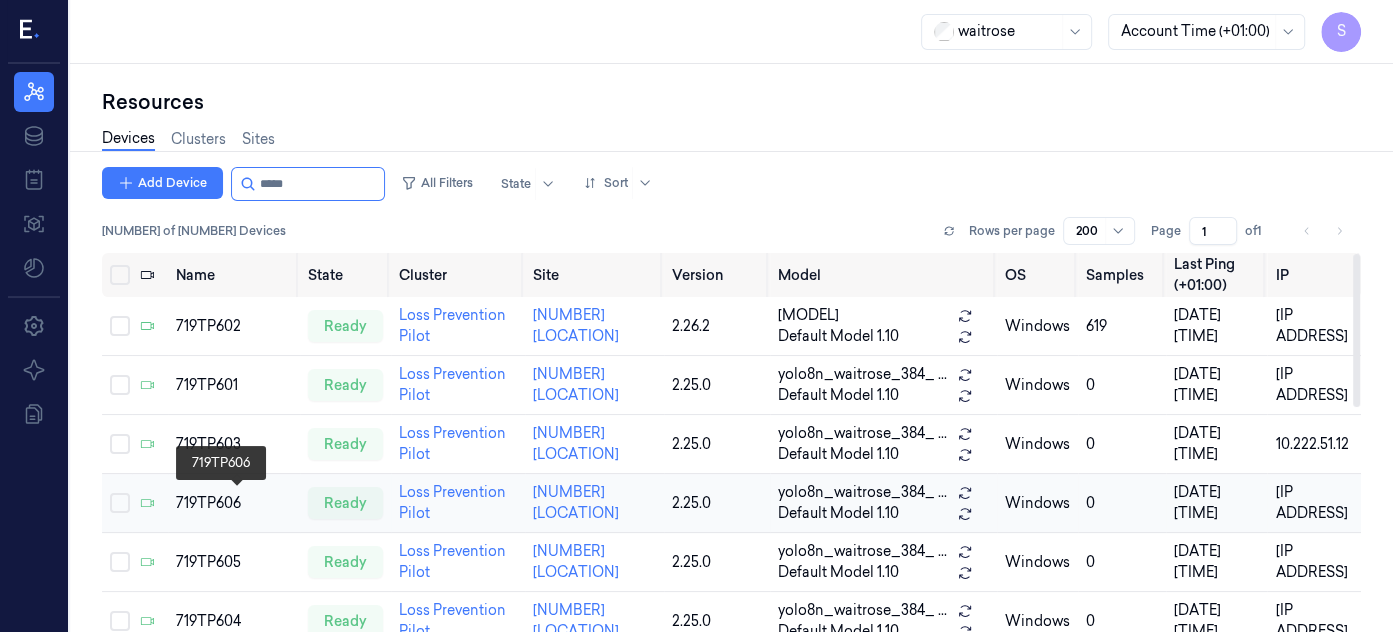 click on "719TP606" at bounding box center [234, 503] 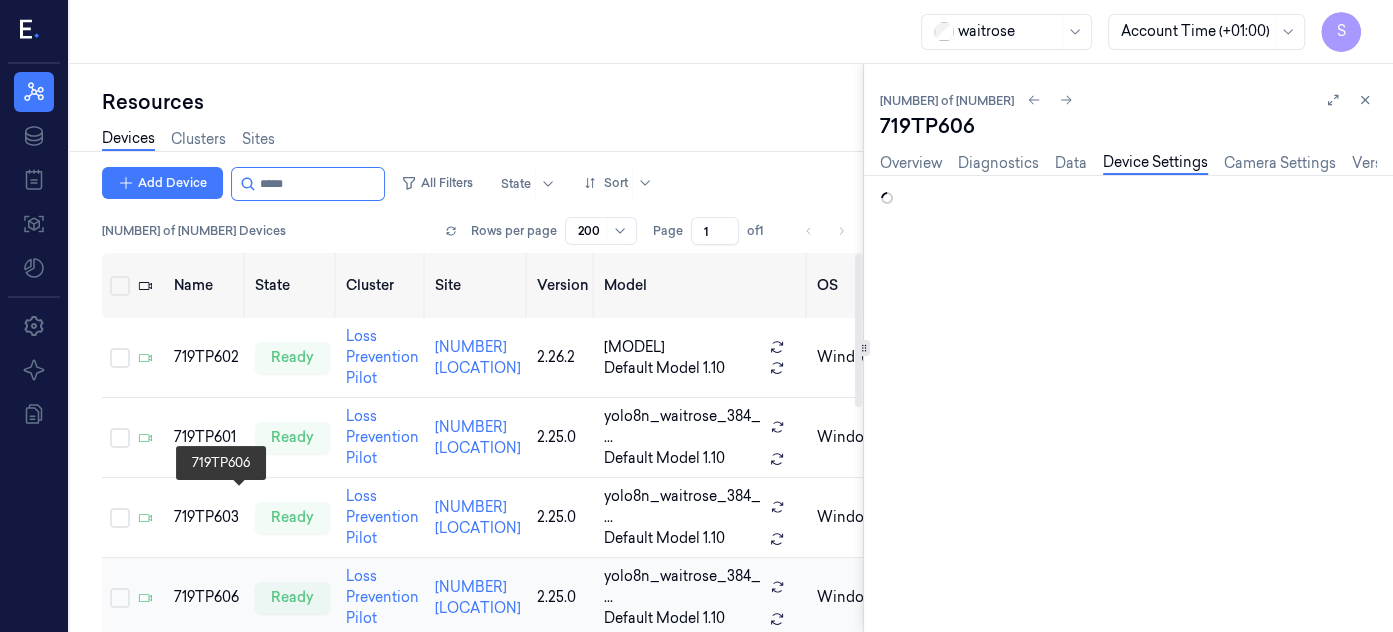 scroll, scrollTop: 0, scrollLeft: 0, axis: both 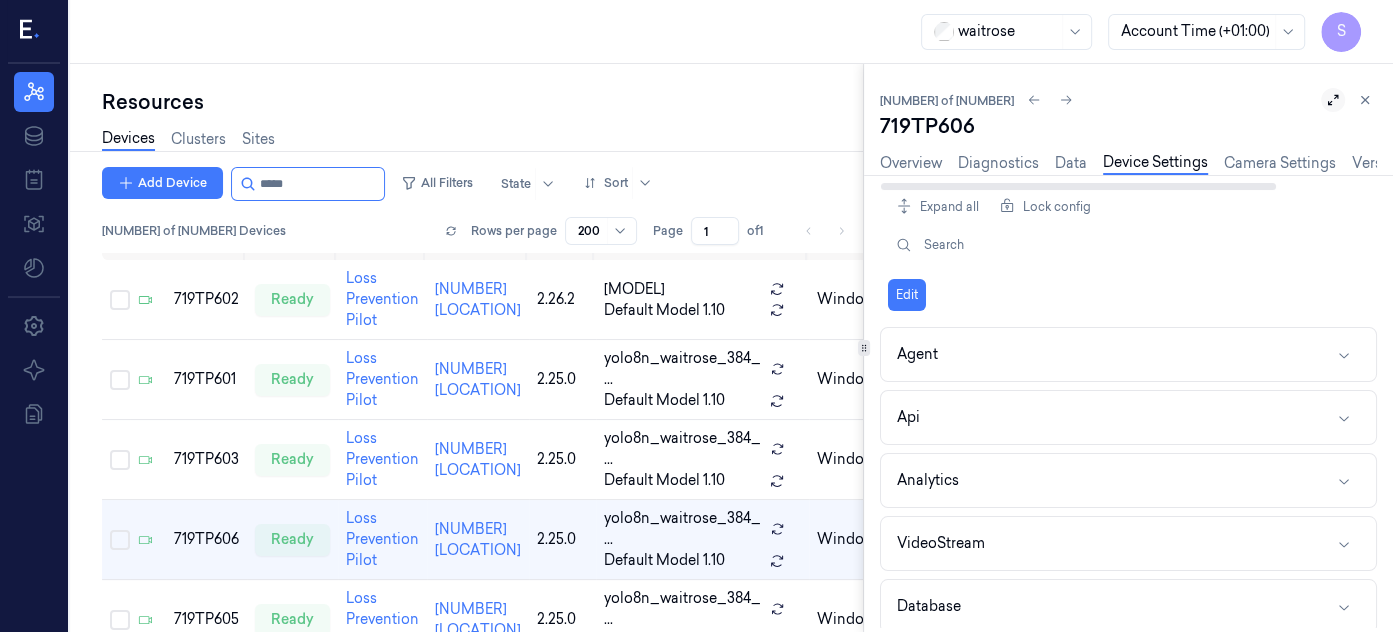 click 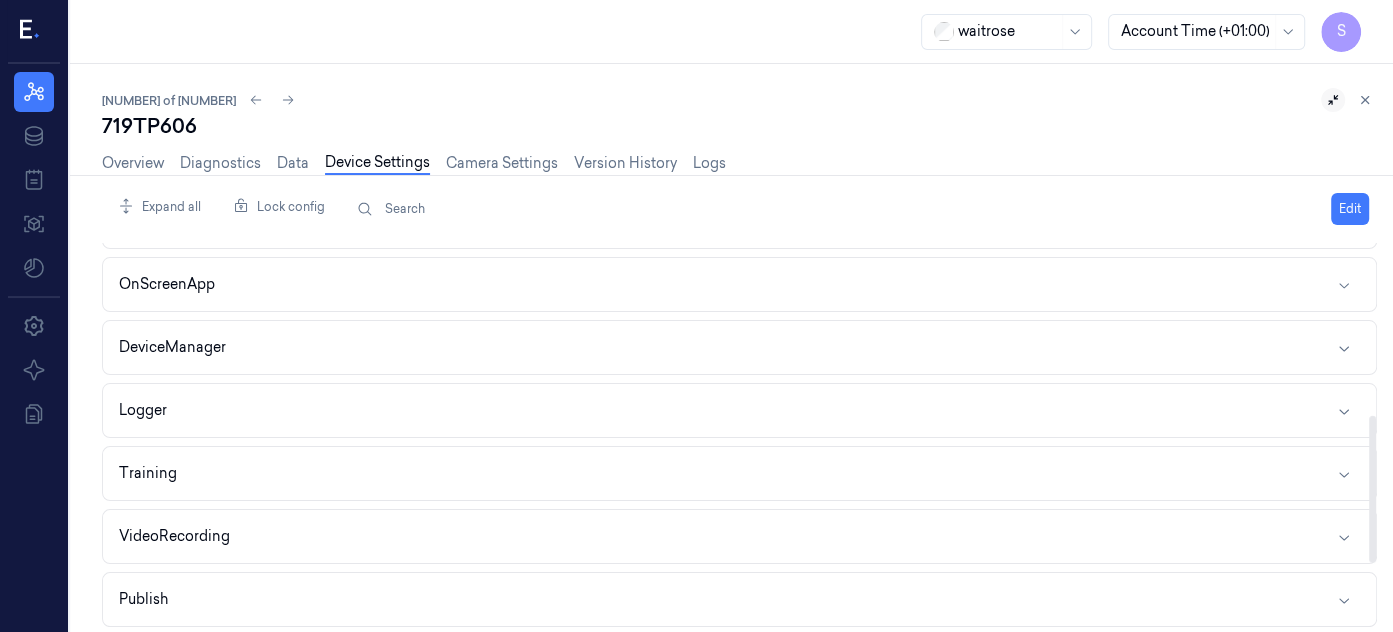 drag, startPoint x: 1371, startPoint y: 342, endPoint x: 1365, endPoint y: 531, distance: 189.09521 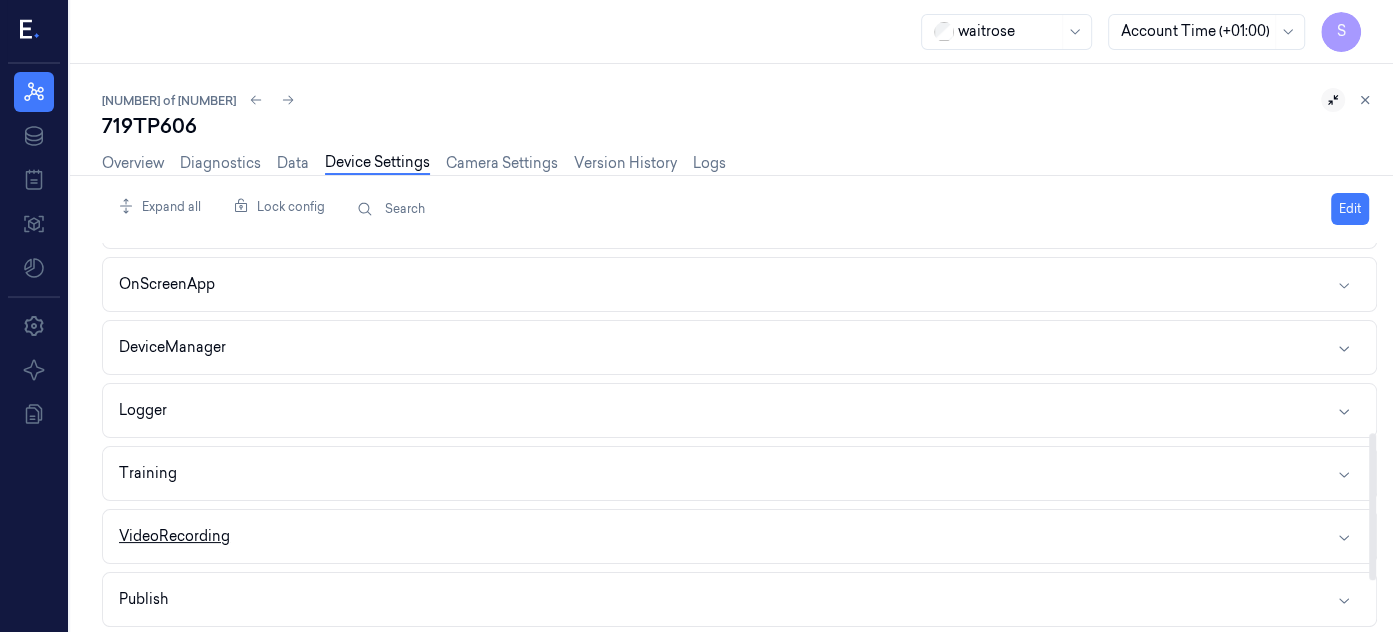scroll, scrollTop: 494, scrollLeft: 0, axis: vertical 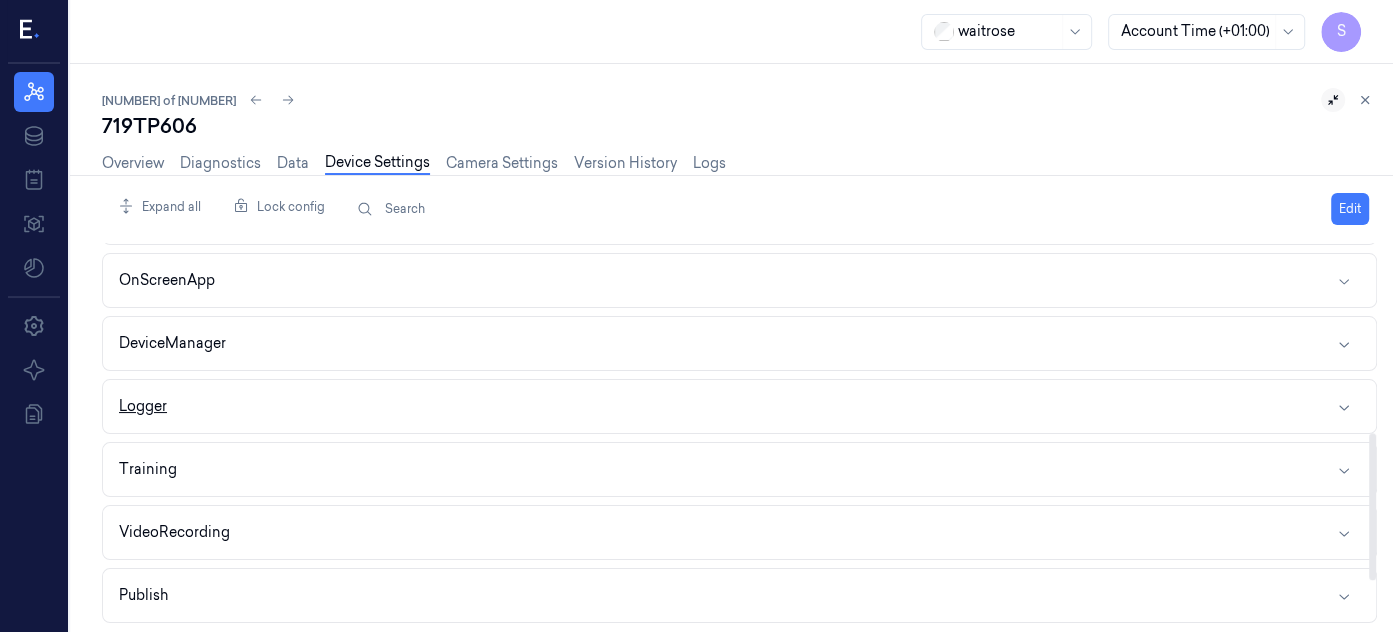 click 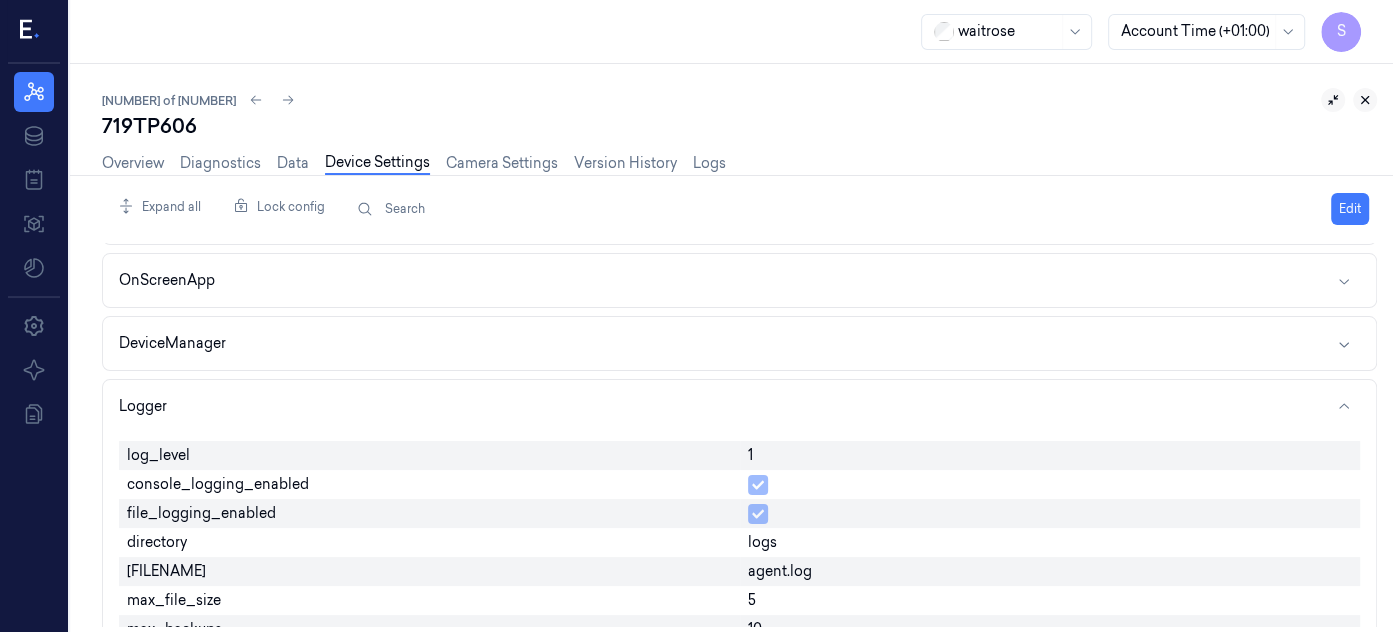 click 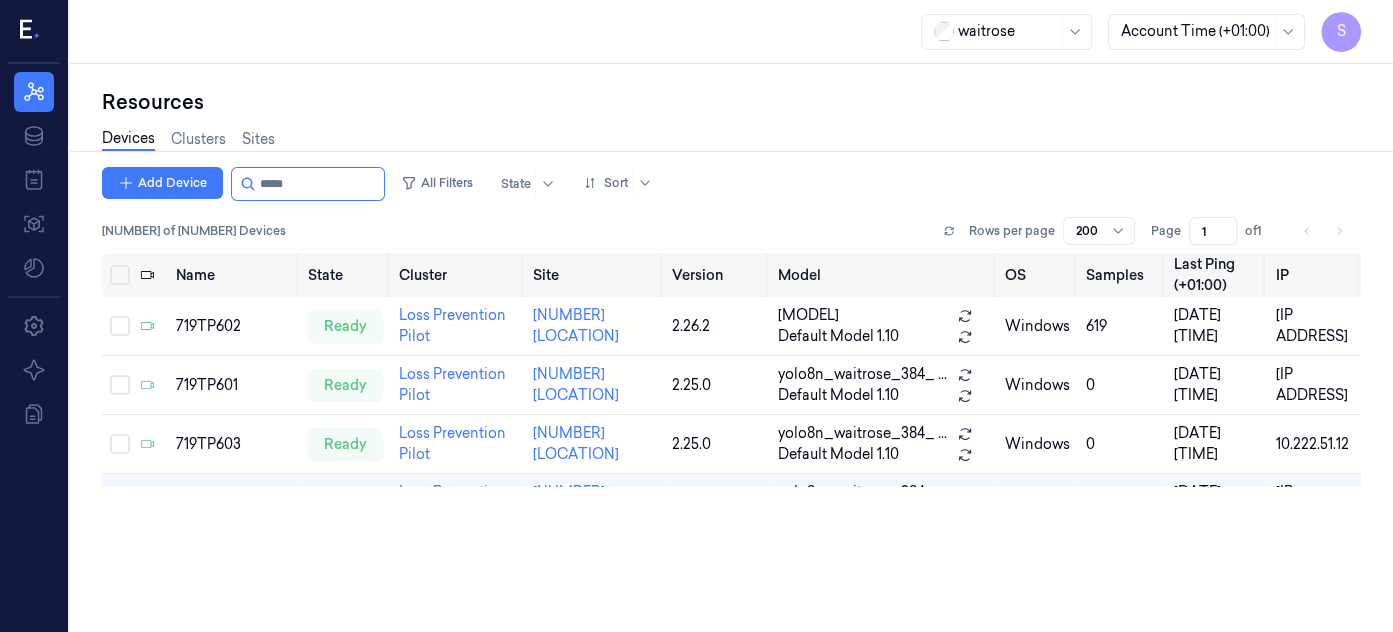 scroll, scrollTop: 0, scrollLeft: 0, axis: both 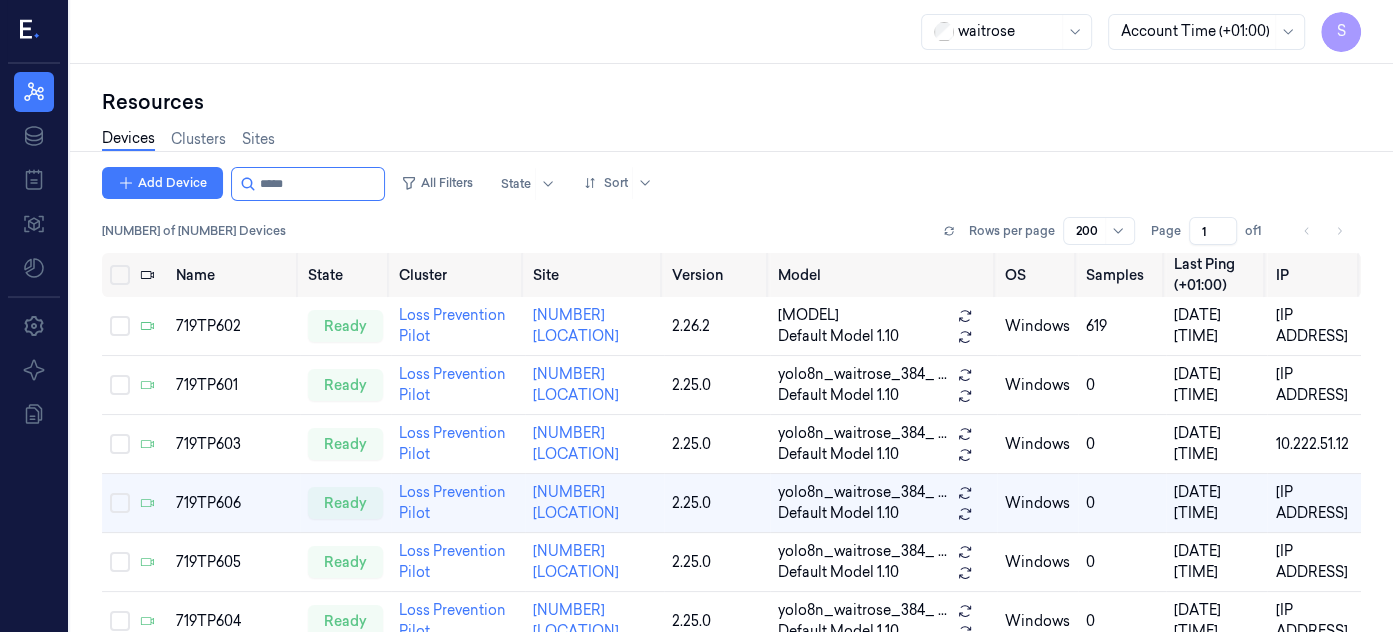 click on "Devices Clusters Sites" at bounding box center [731, 141] 